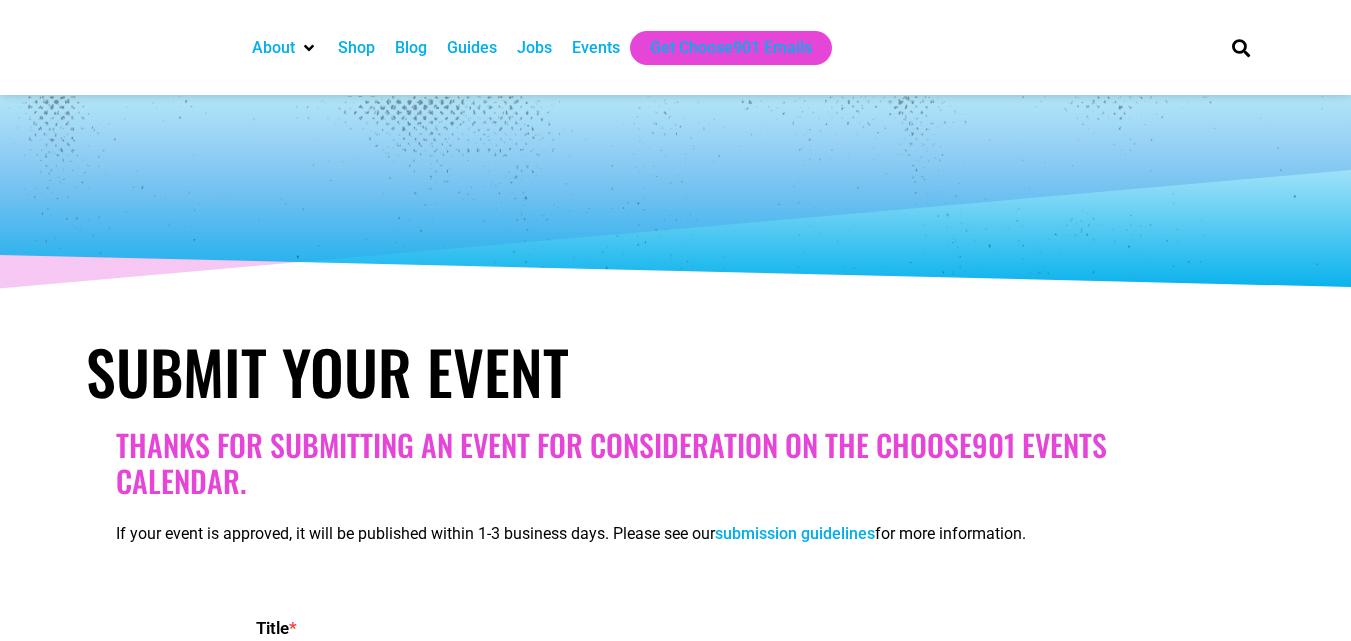 select 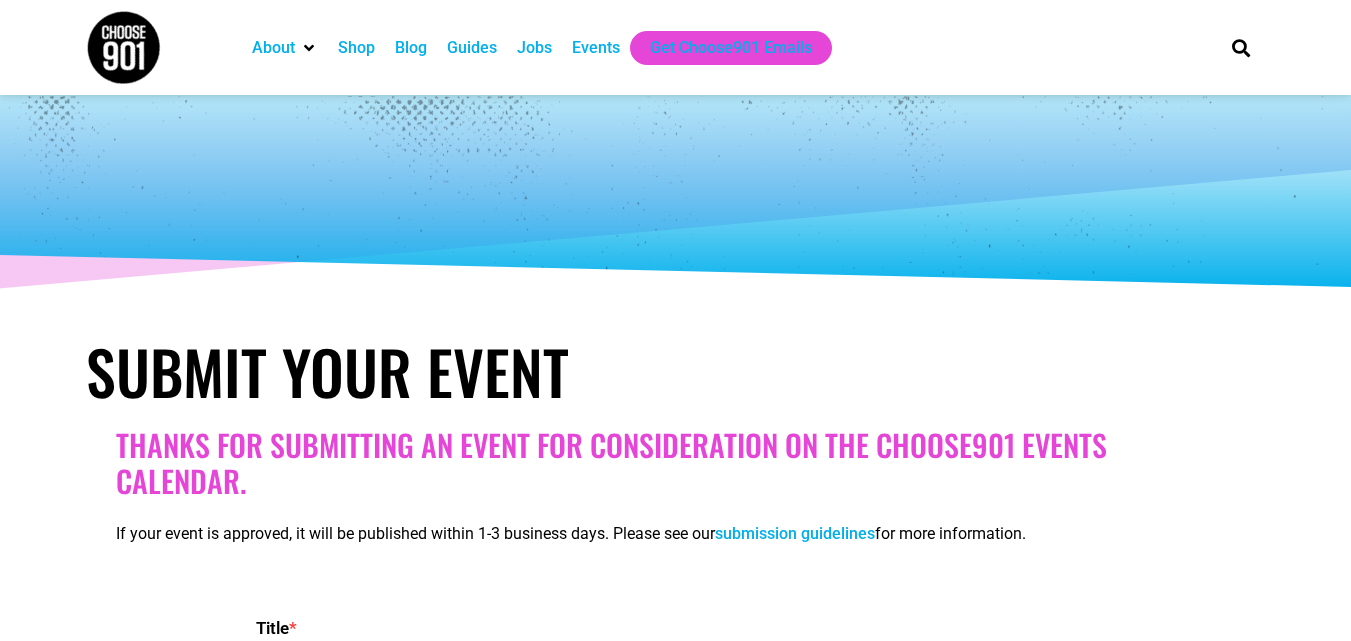 scroll, scrollTop: 0, scrollLeft: 0, axis: both 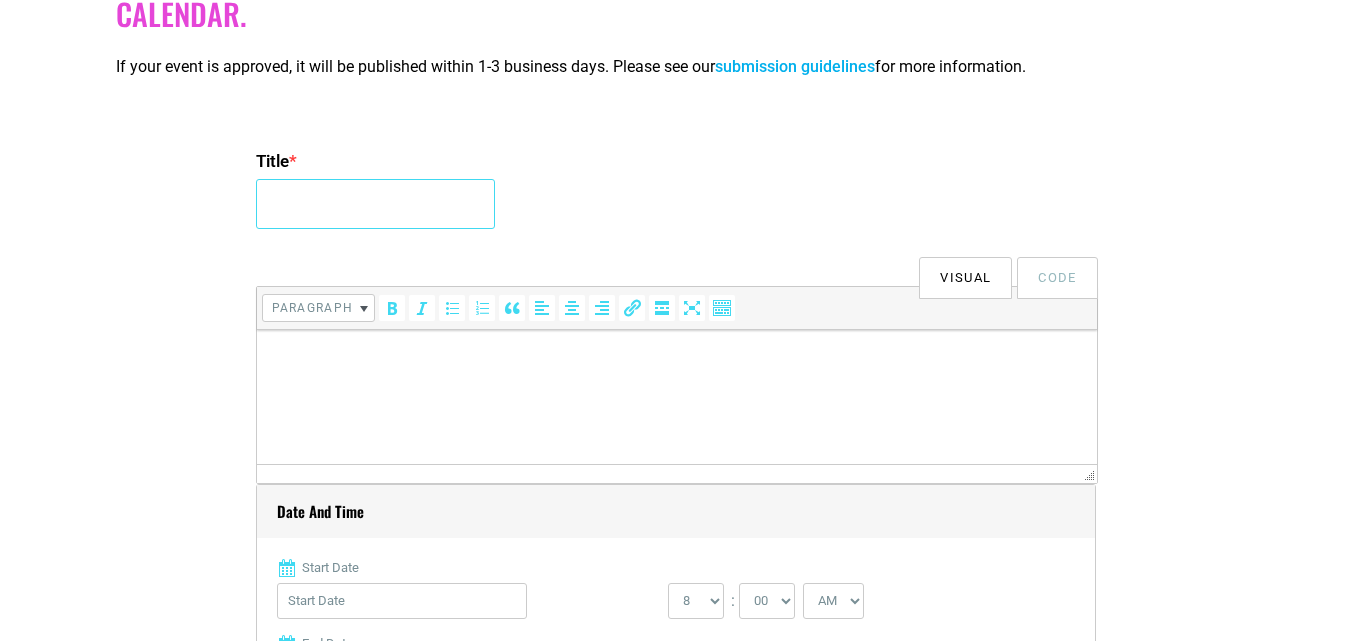 click on "Title  *" at bounding box center [375, 204] 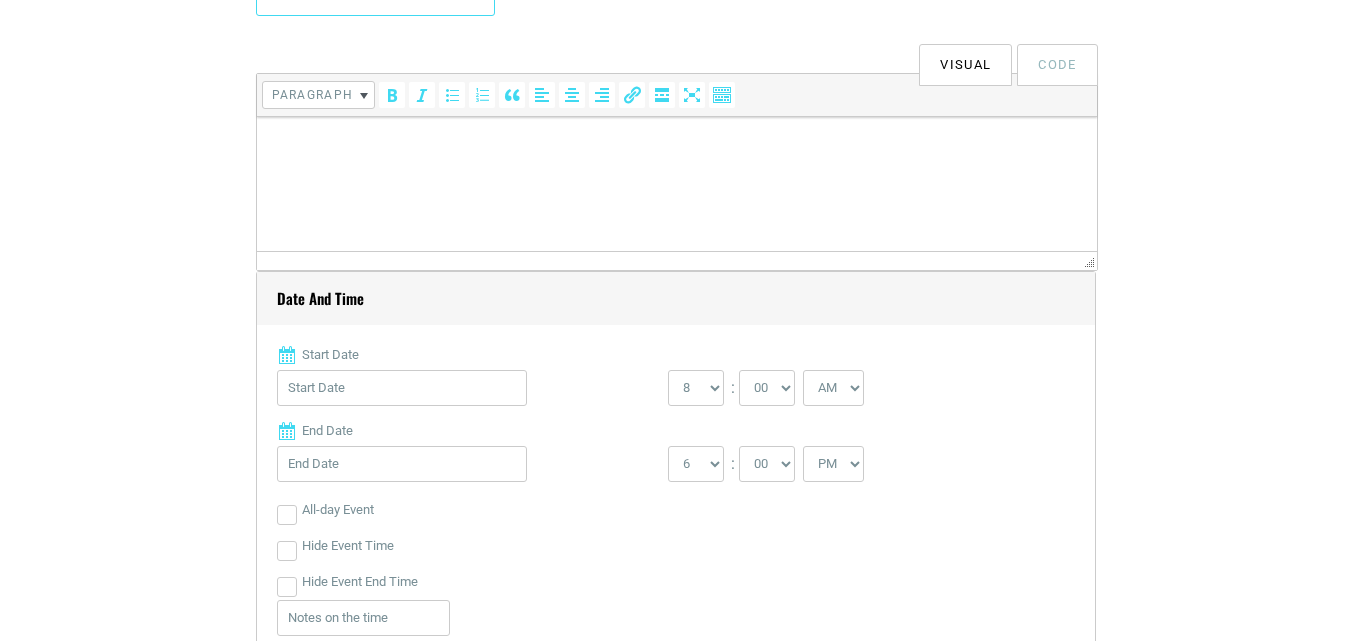 scroll, scrollTop: 700, scrollLeft: 0, axis: vertical 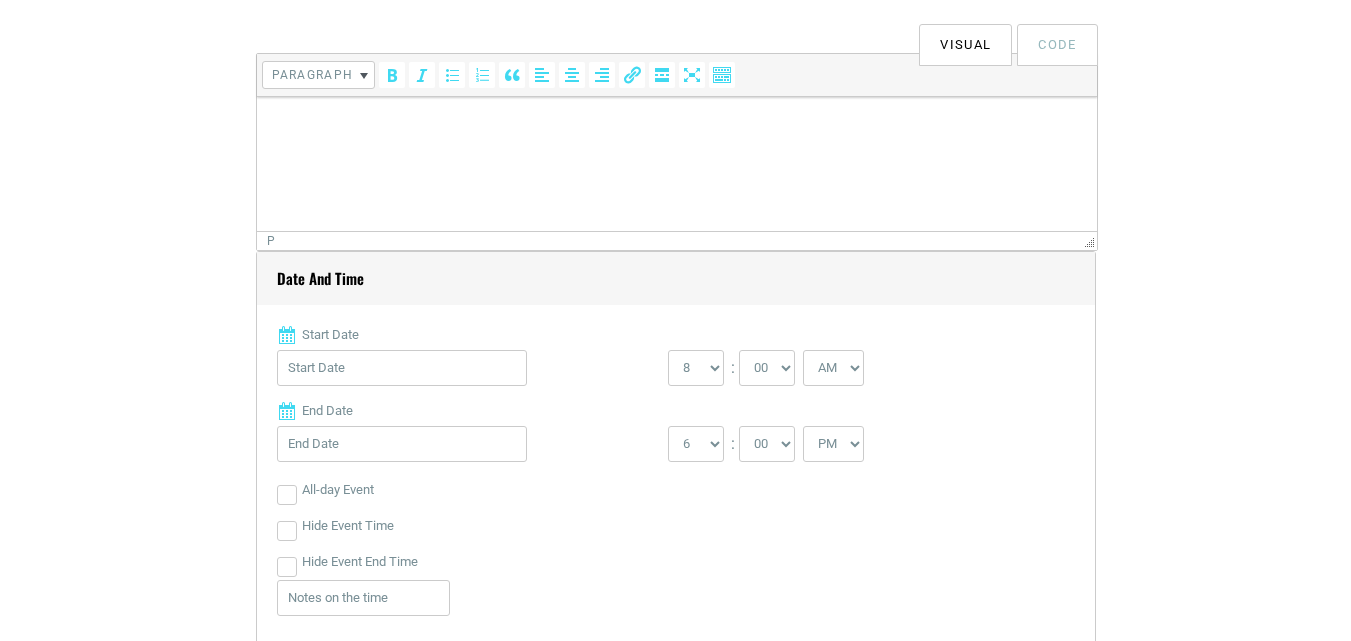 click at bounding box center [676, 125] 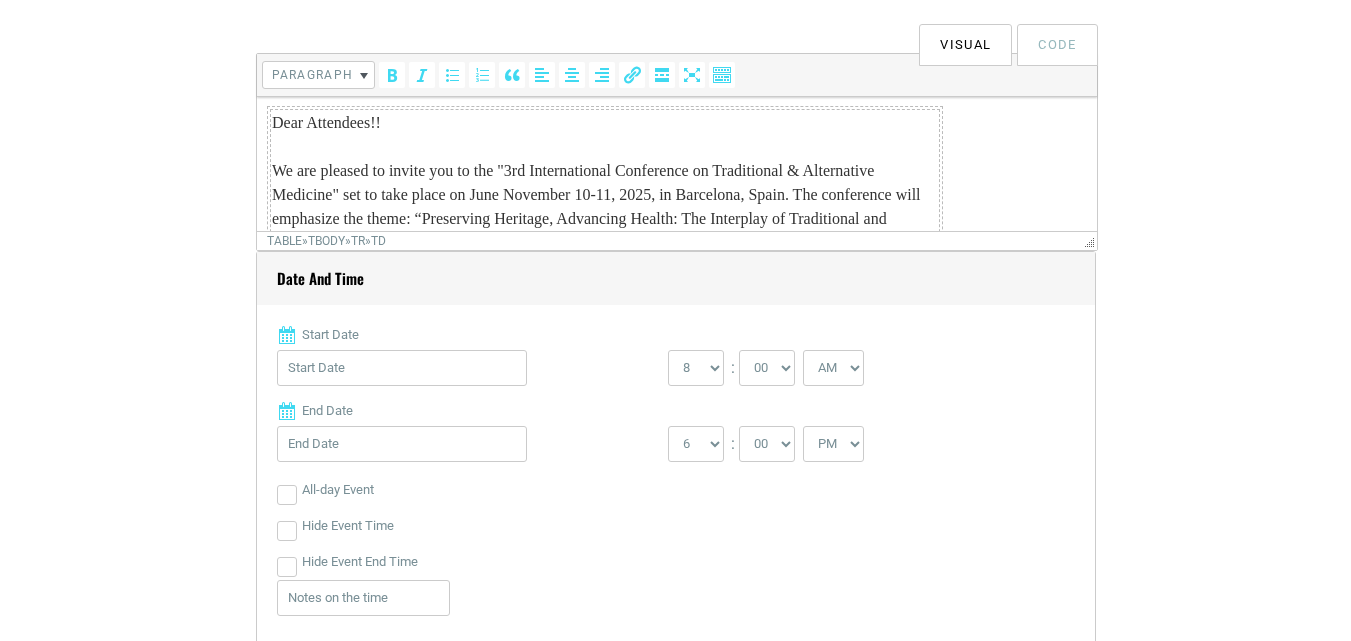 scroll, scrollTop: 457, scrollLeft: 0, axis: vertical 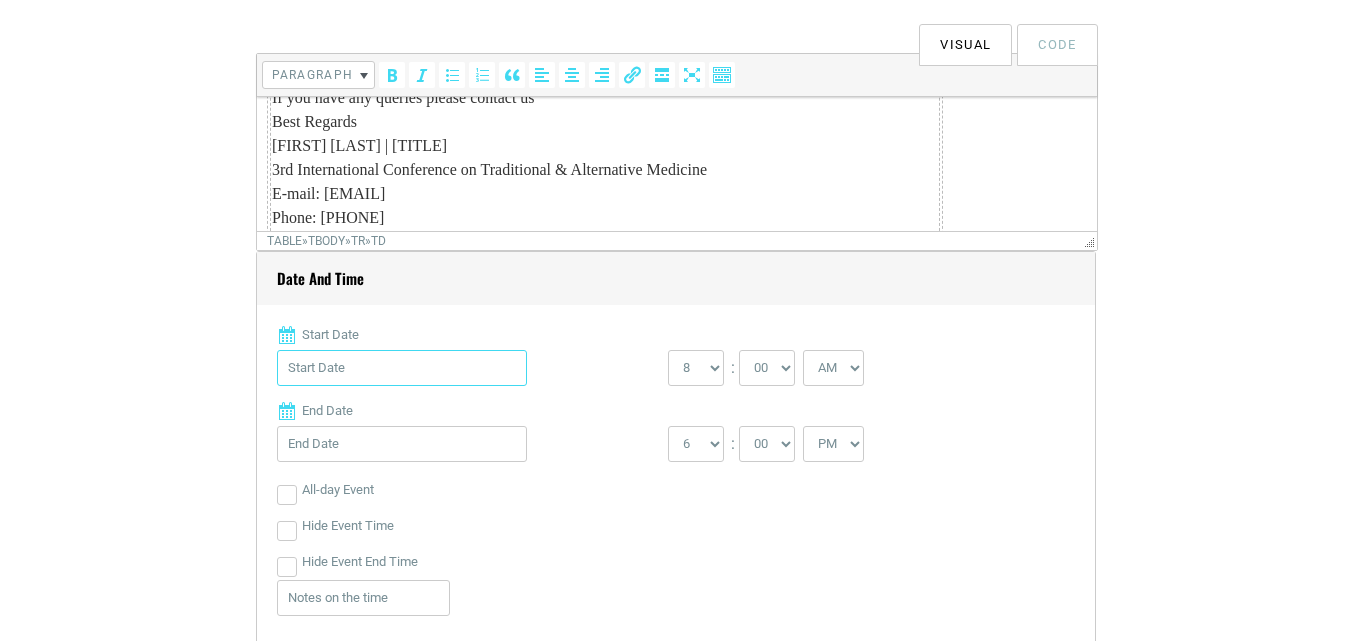 click on "Start Date" at bounding box center (402, 368) 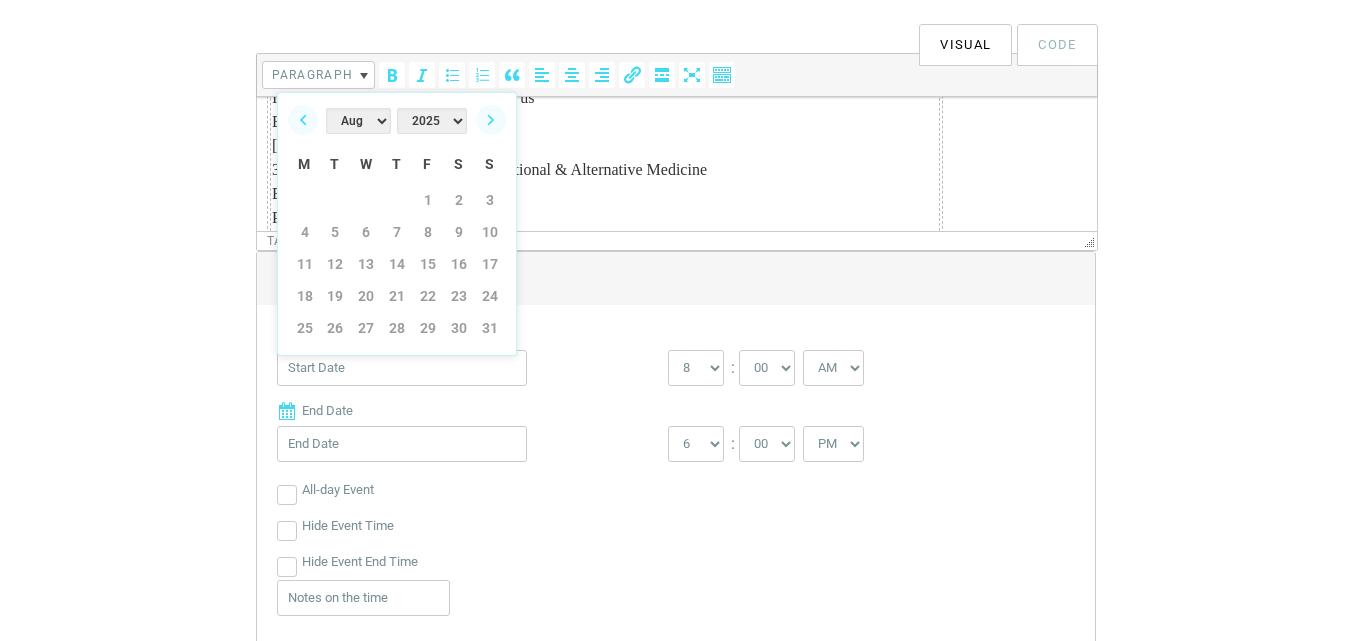 click on "Jan Feb Mar Apr May Jun Jul Aug Sep Oct Nov Dec" at bounding box center (358, 121) 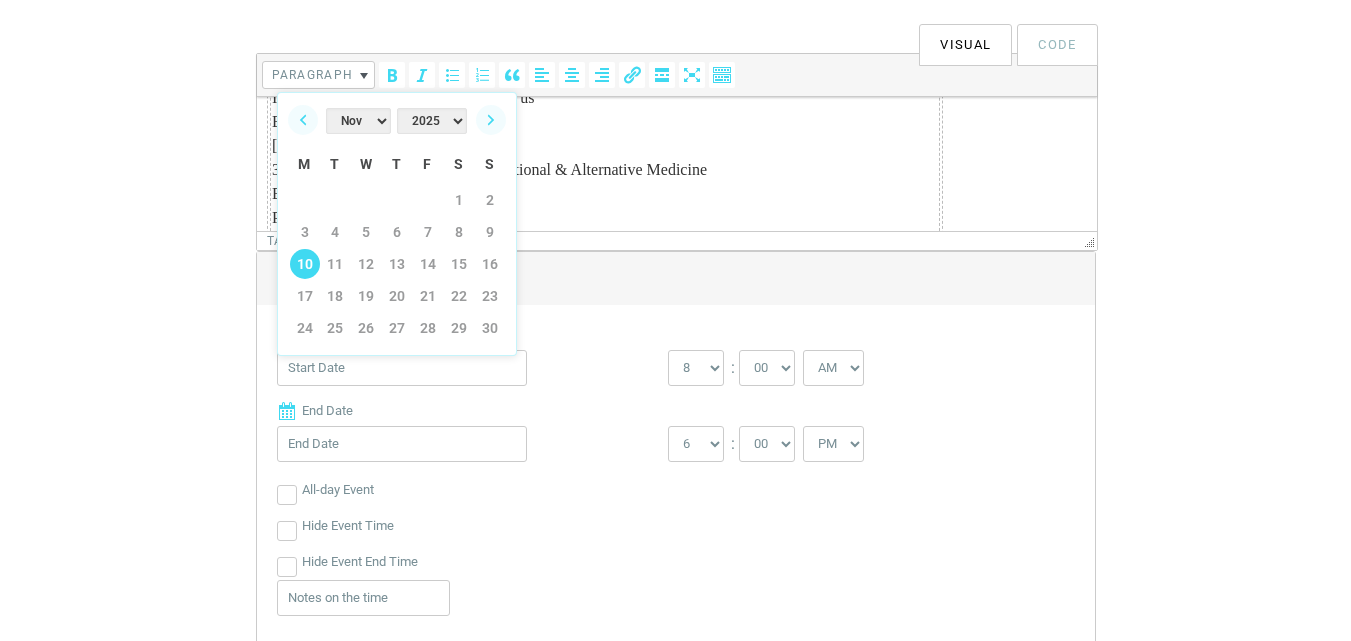 click on "10" at bounding box center (305, 264) 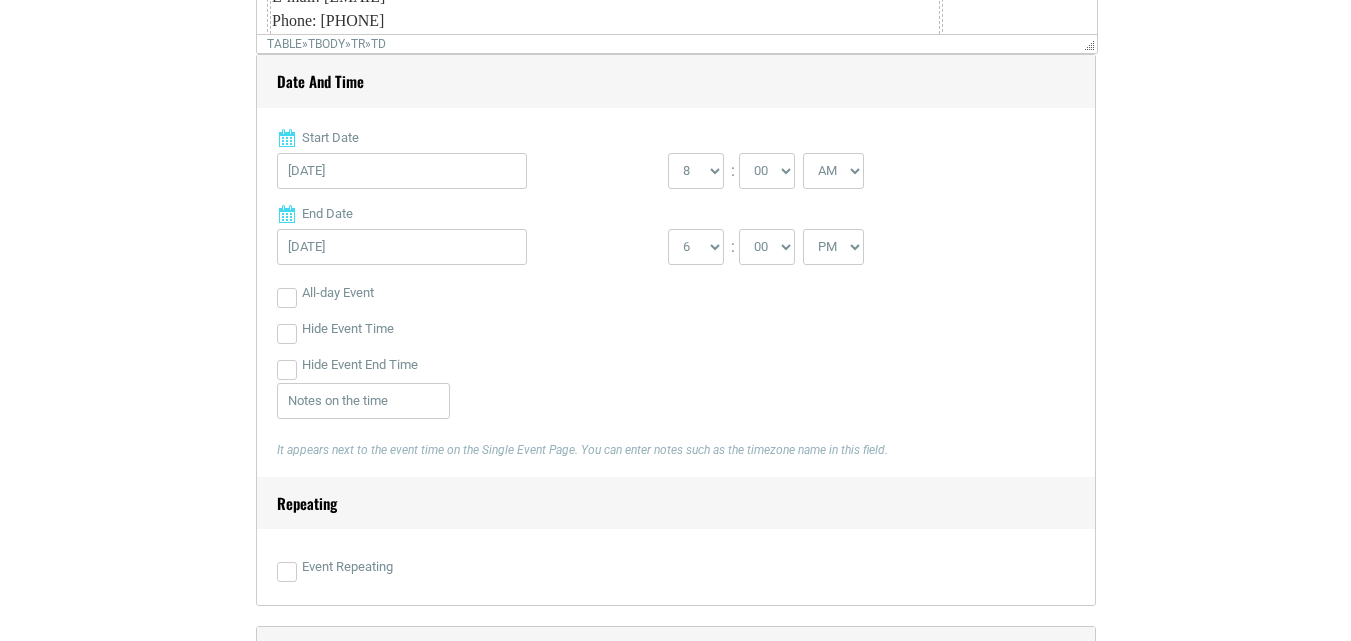 scroll, scrollTop: 933, scrollLeft: 0, axis: vertical 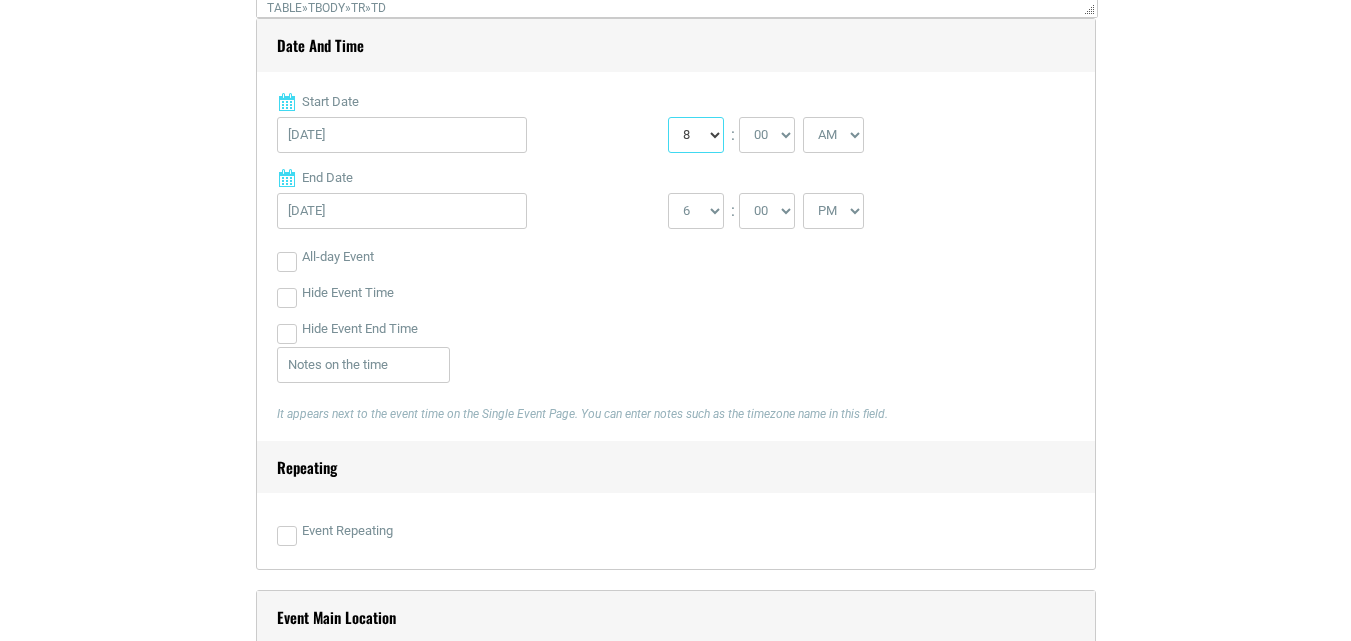 click on "0
1
2
3
4
5
6
7
8
9
10
11
12" at bounding box center [696, 135] 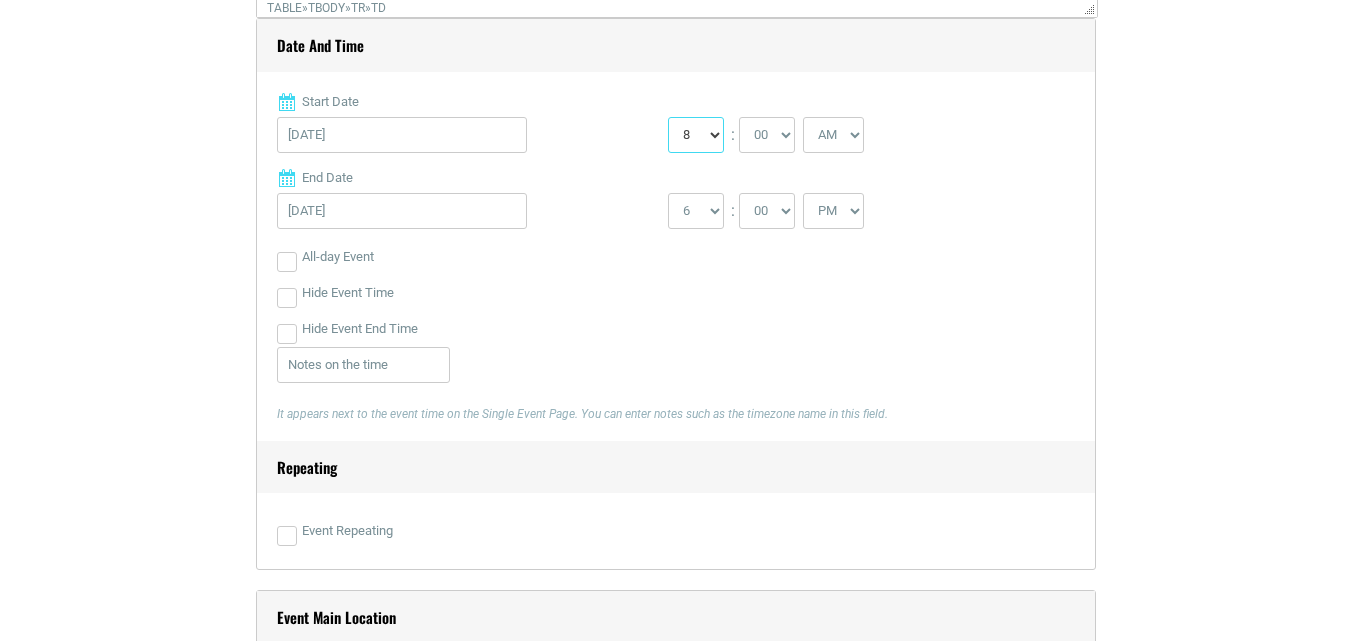 select on "10" 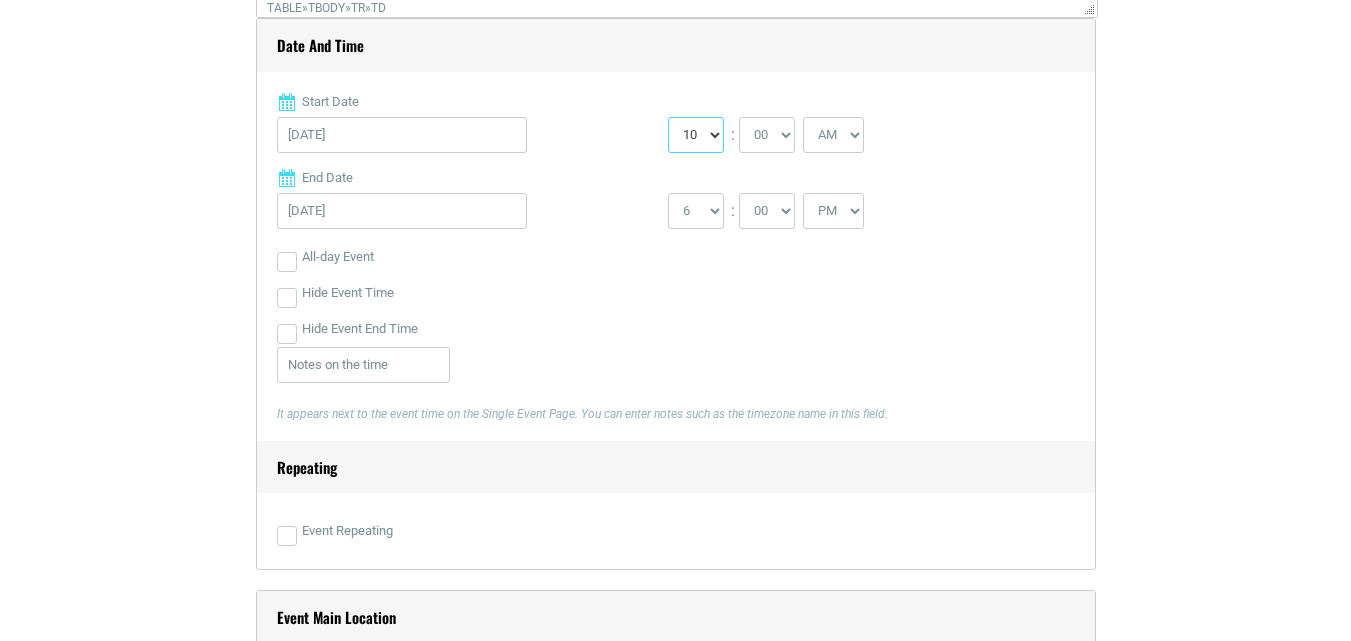 click on "0
1
2
3
4
5
6
7
8
9
10
11
12" at bounding box center (696, 135) 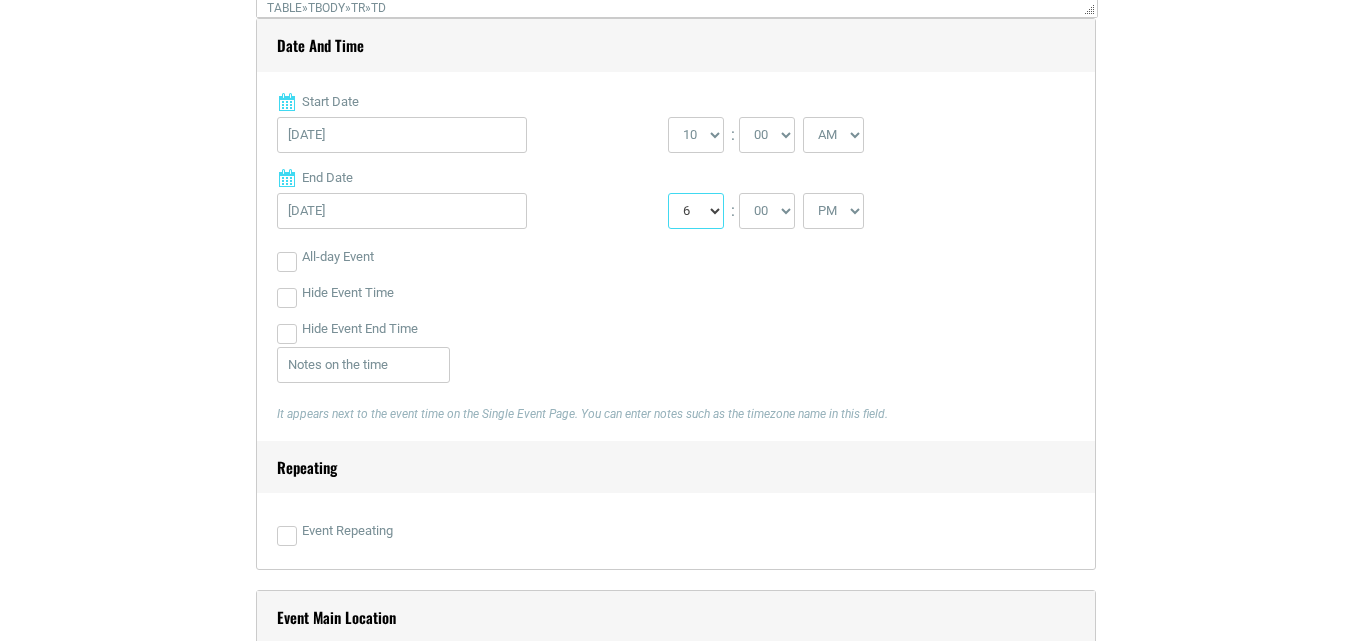 click on "1
2
3
4
5
6
7
8
9
10
11
12" at bounding box center [696, 211] 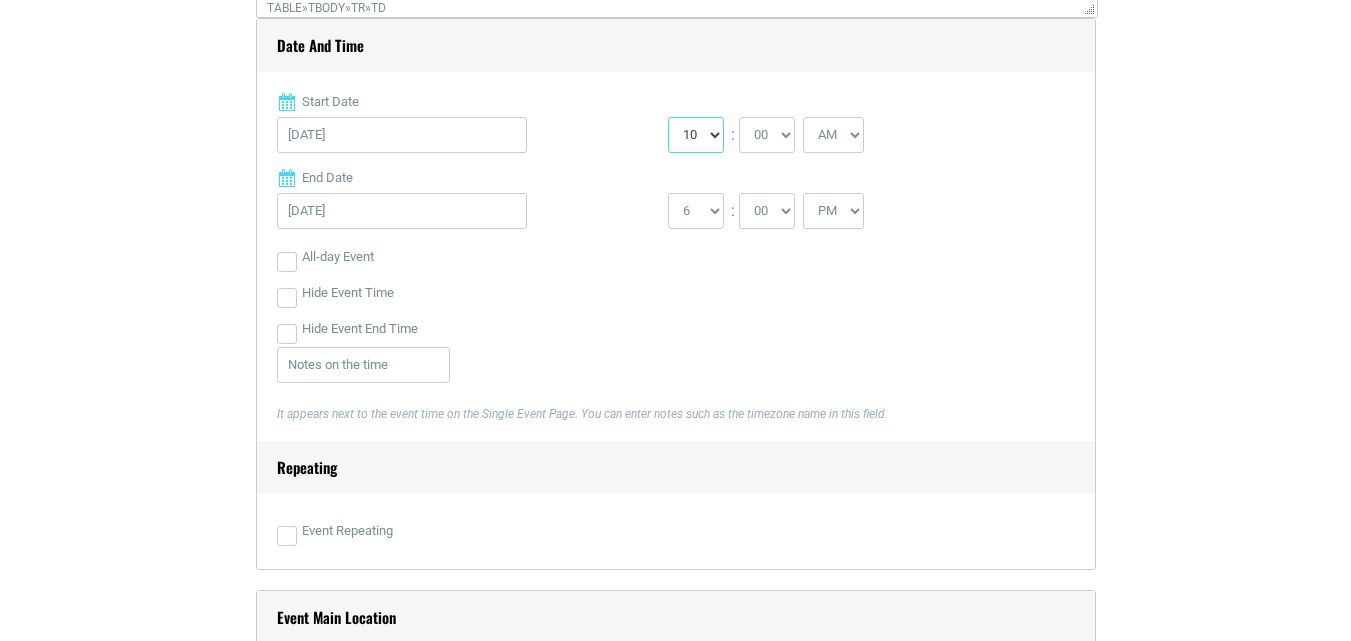 click on "0
1
2
3
4
5
6
7
8
9
10
11
12" at bounding box center [696, 135] 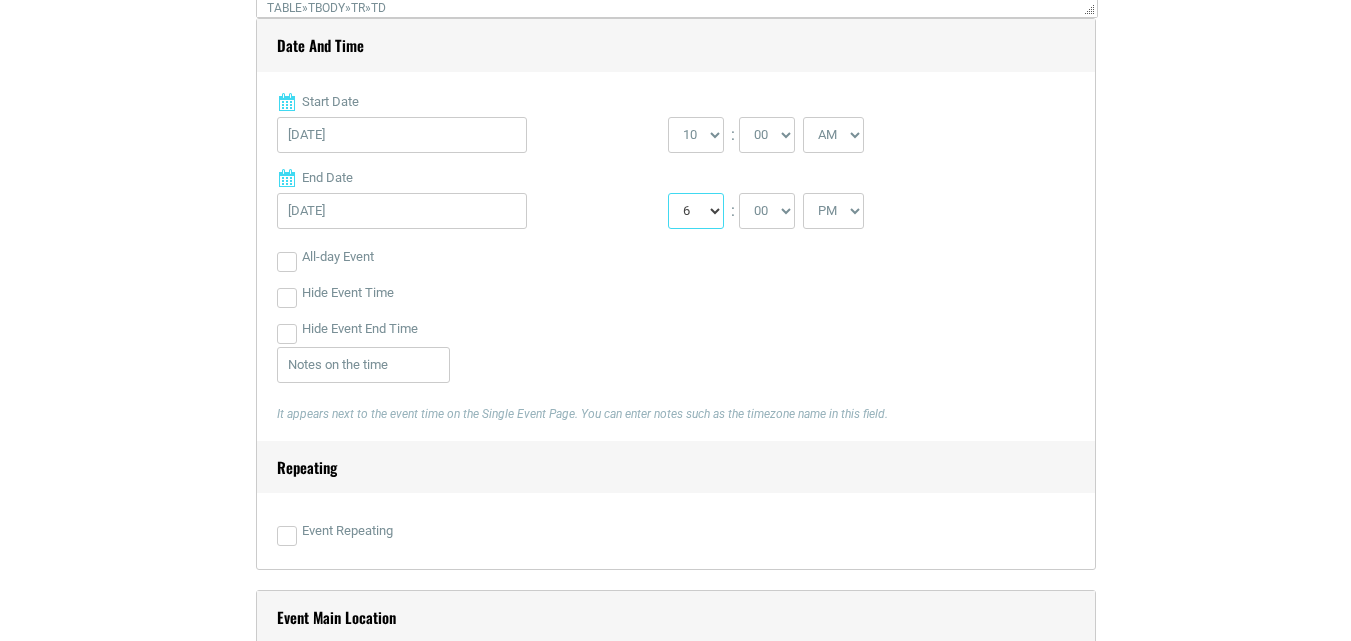 click on "1
2
3
4
5
6
7
8
9
10
11
12" at bounding box center (696, 211) 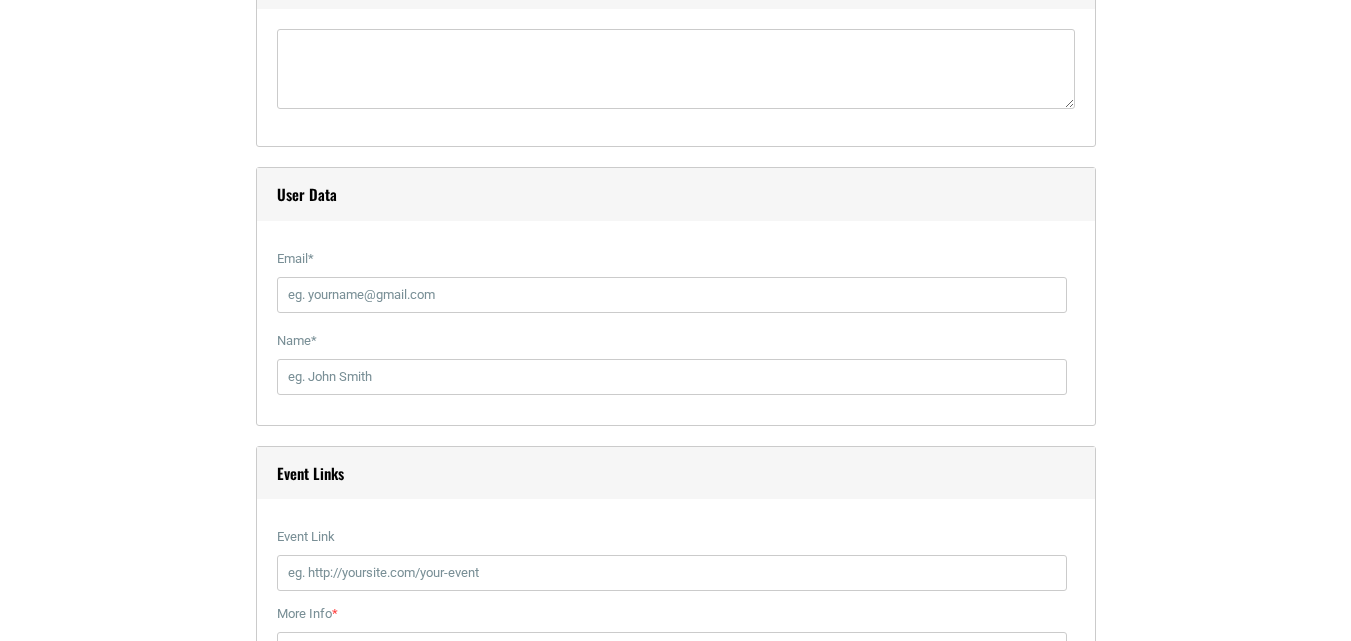scroll, scrollTop: 2333, scrollLeft: 0, axis: vertical 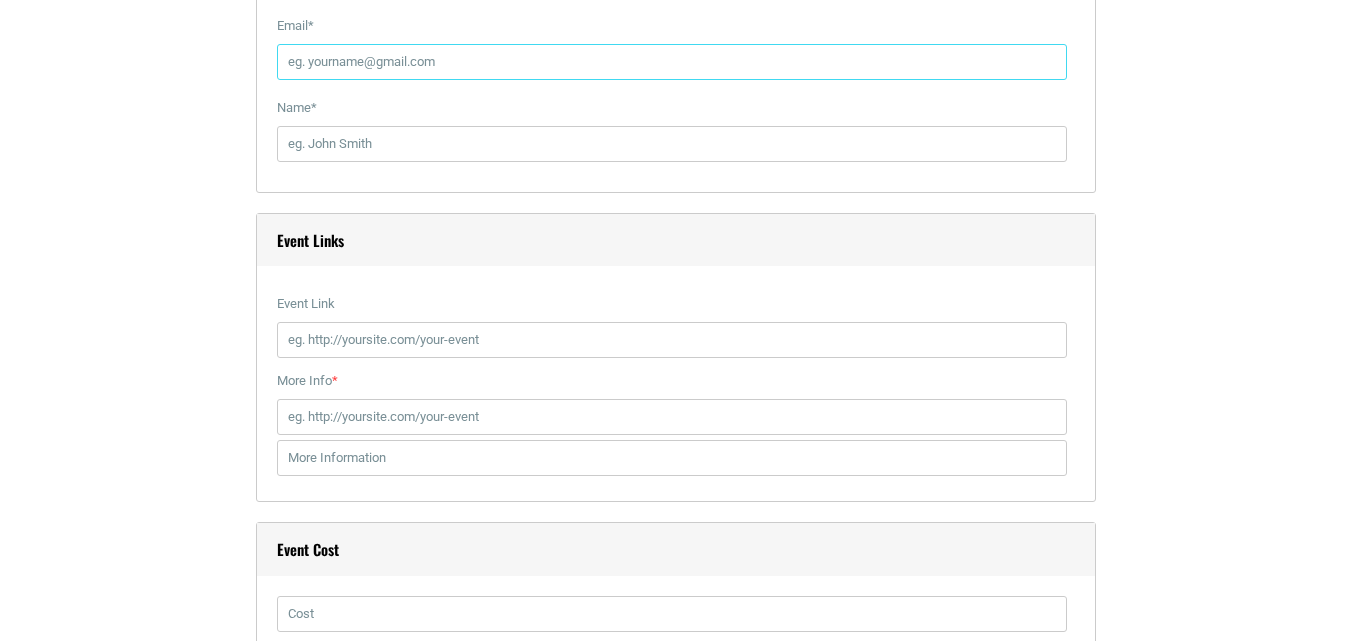 click on "Email *" at bounding box center [672, 62] 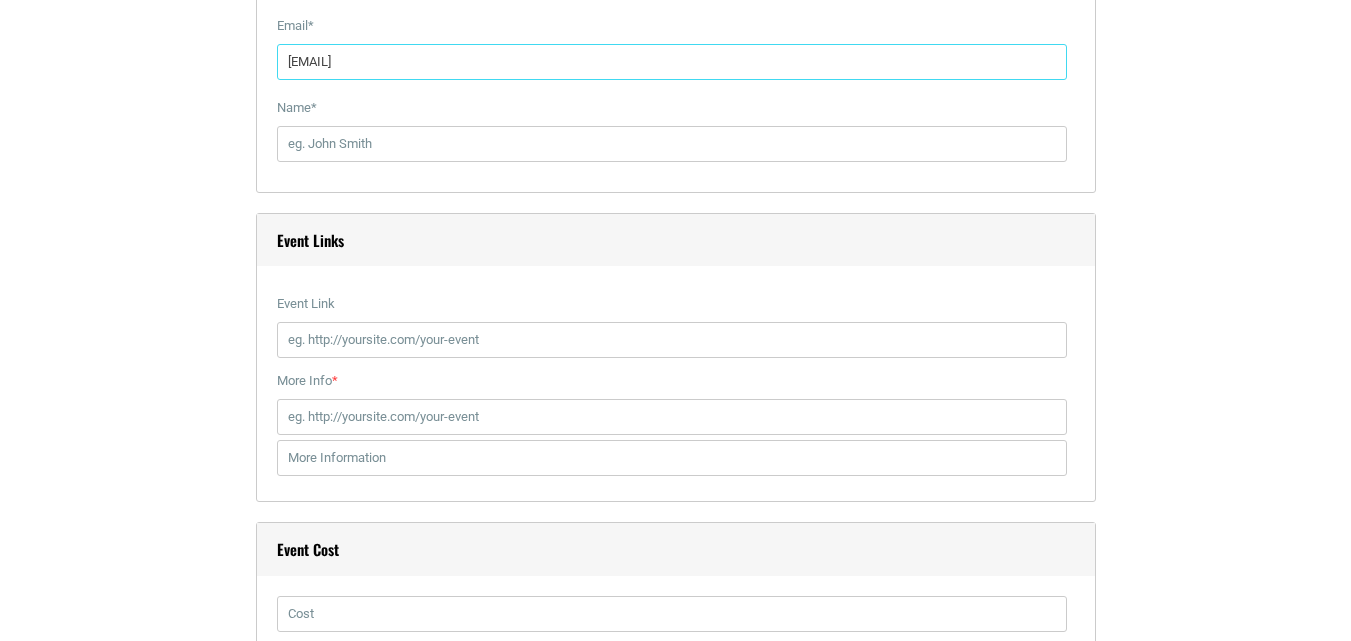 type on "[FIRST] [LAST]" 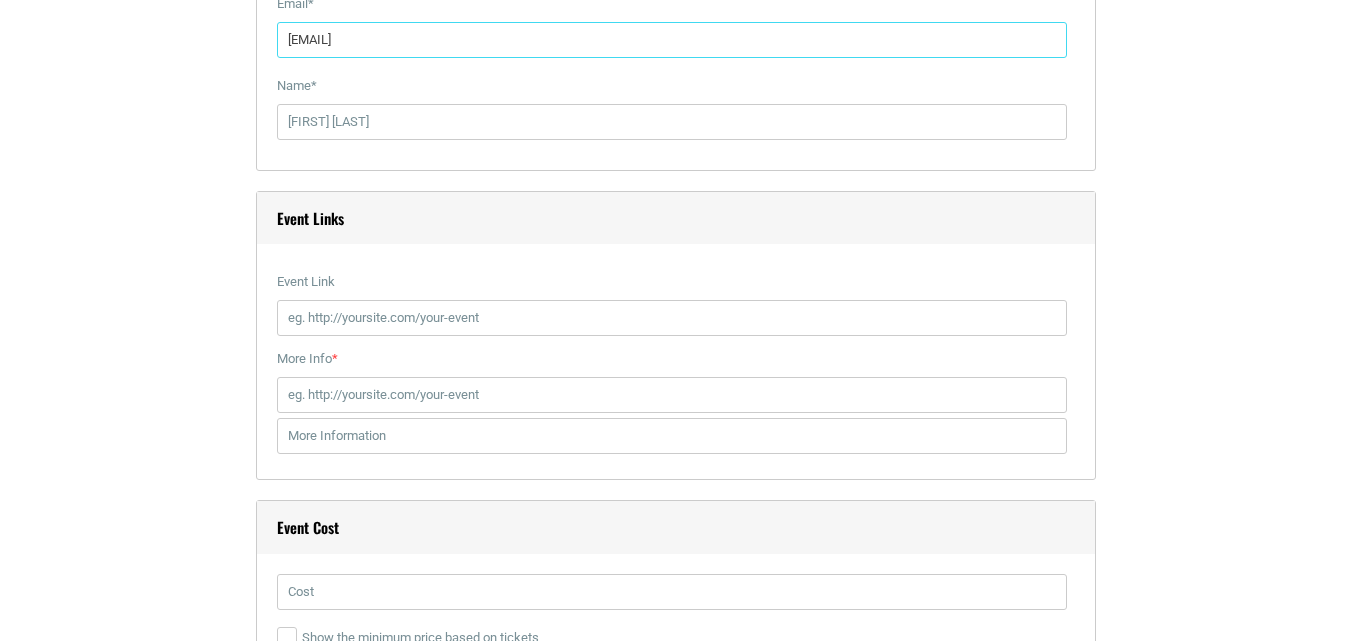 scroll, scrollTop: 2567, scrollLeft: 0, axis: vertical 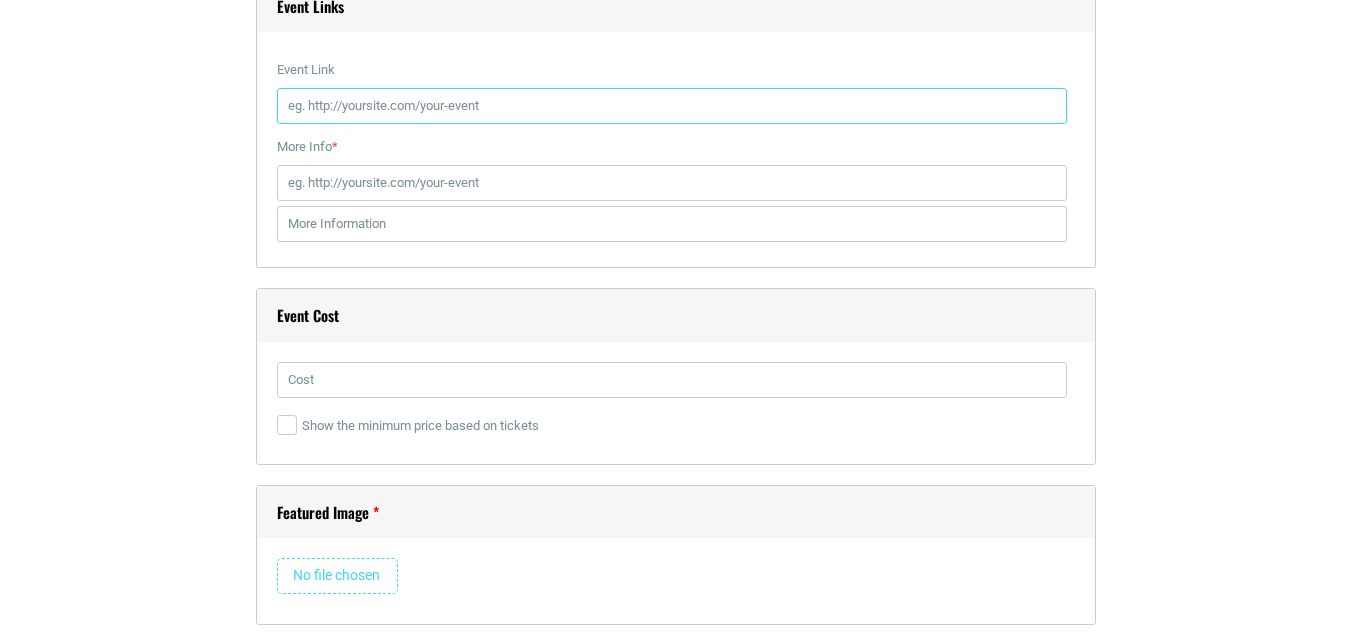 click on "Event Link" at bounding box center (672, 106) 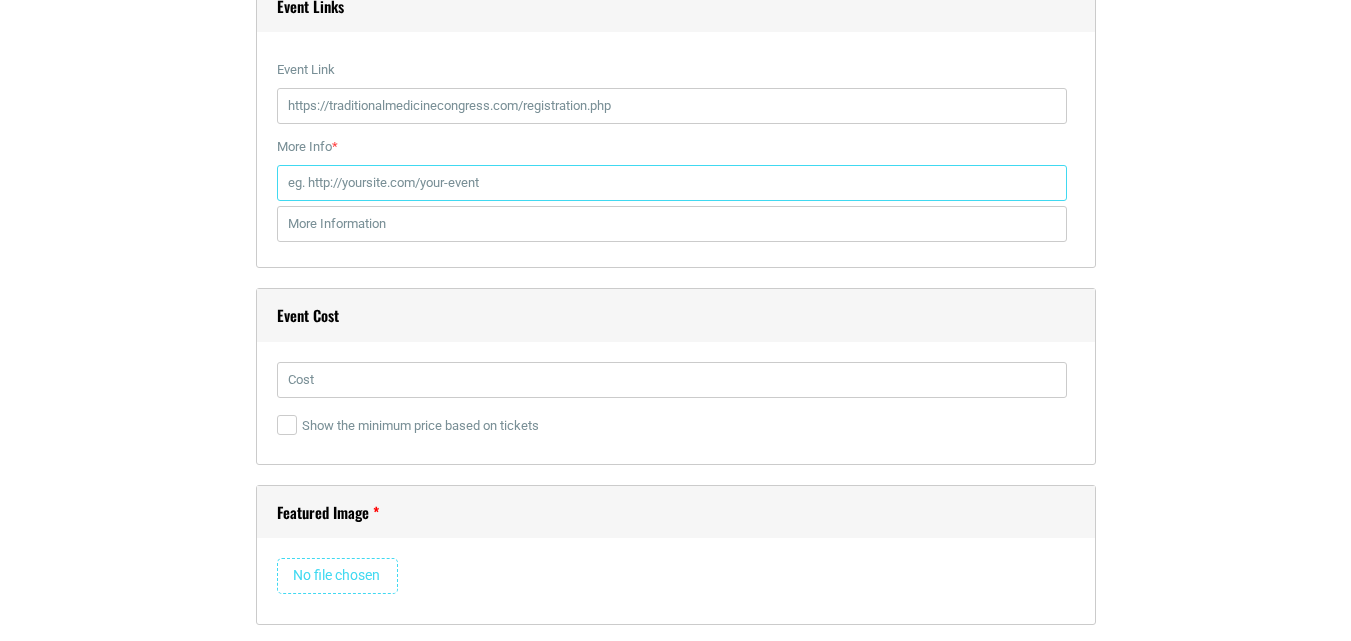 click on "More Info  *" at bounding box center (672, 183) 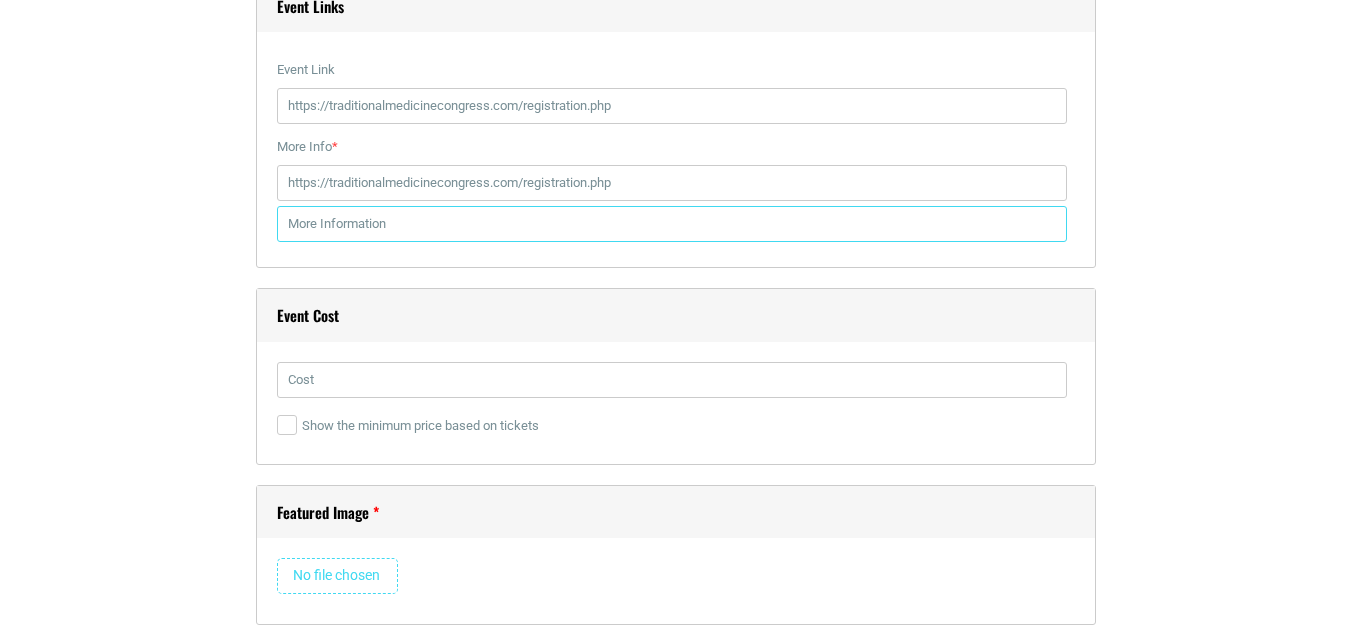 click at bounding box center [672, 224] 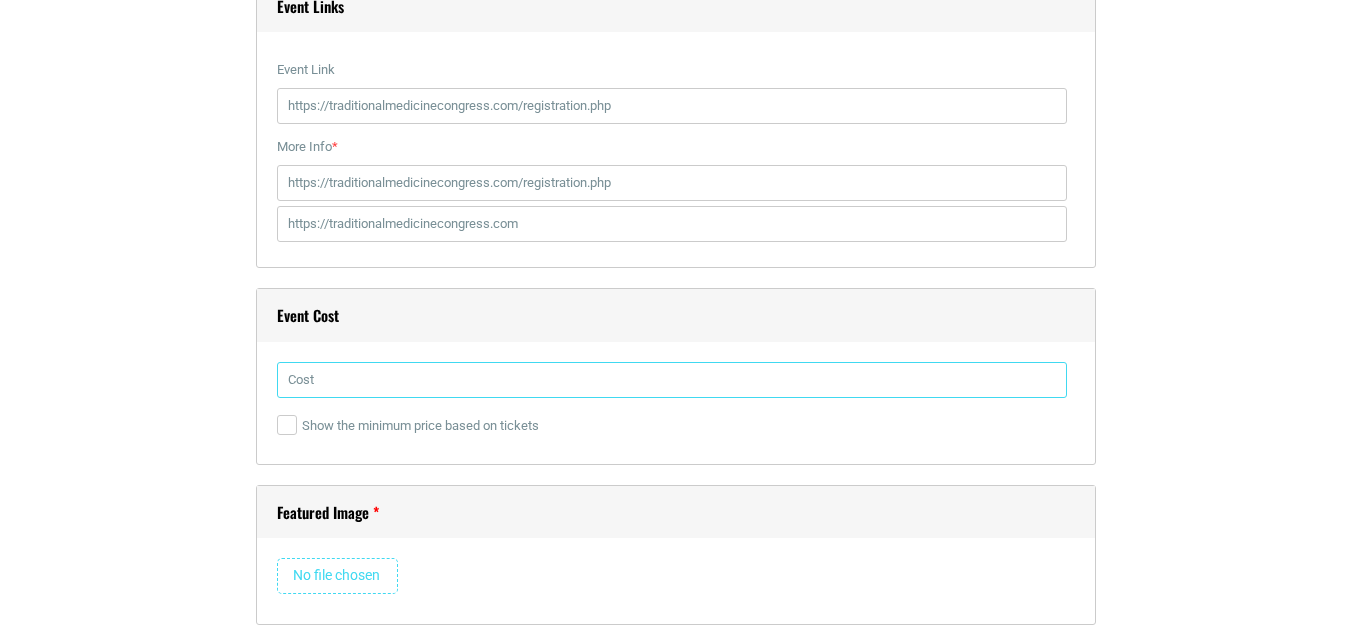 click at bounding box center (672, 380) 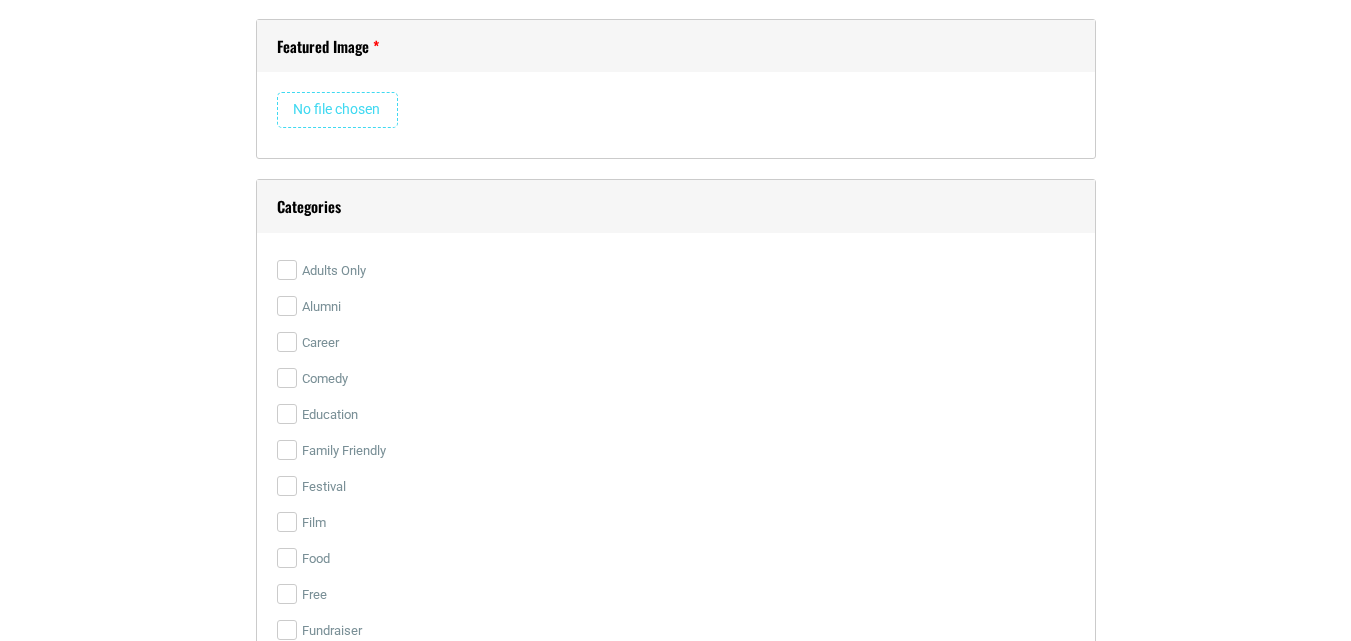scroll, scrollTop: 3267, scrollLeft: 0, axis: vertical 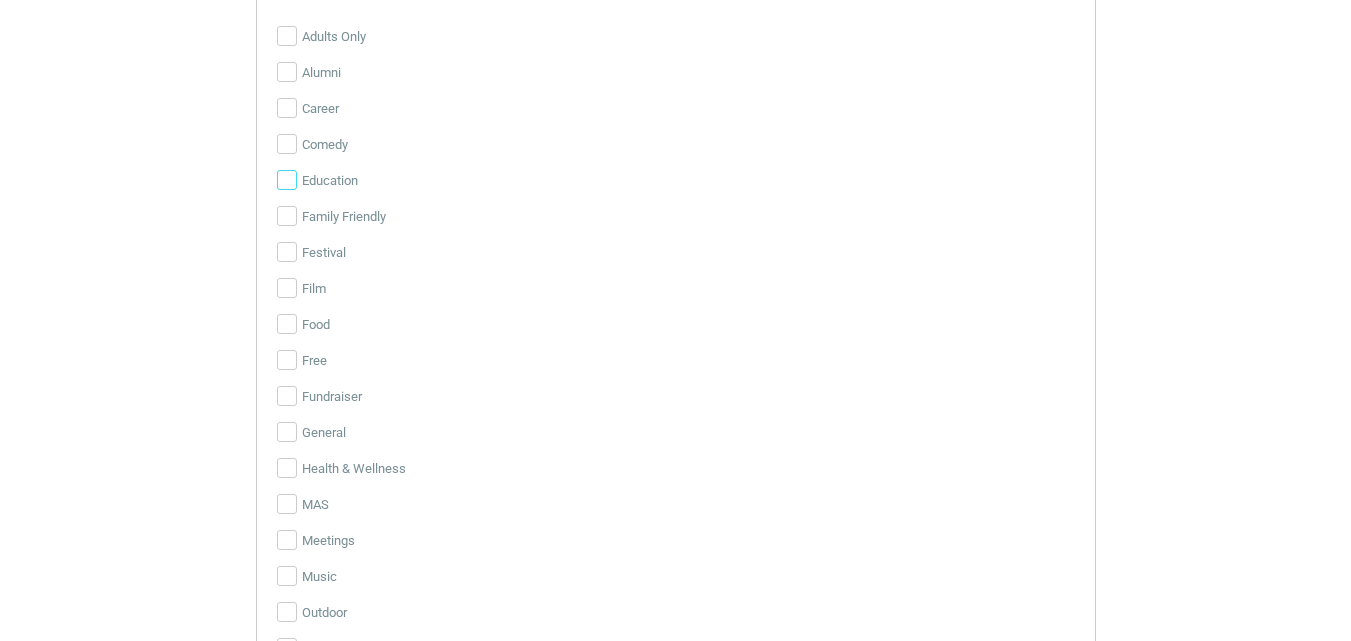click on "Education" at bounding box center (287, 180) 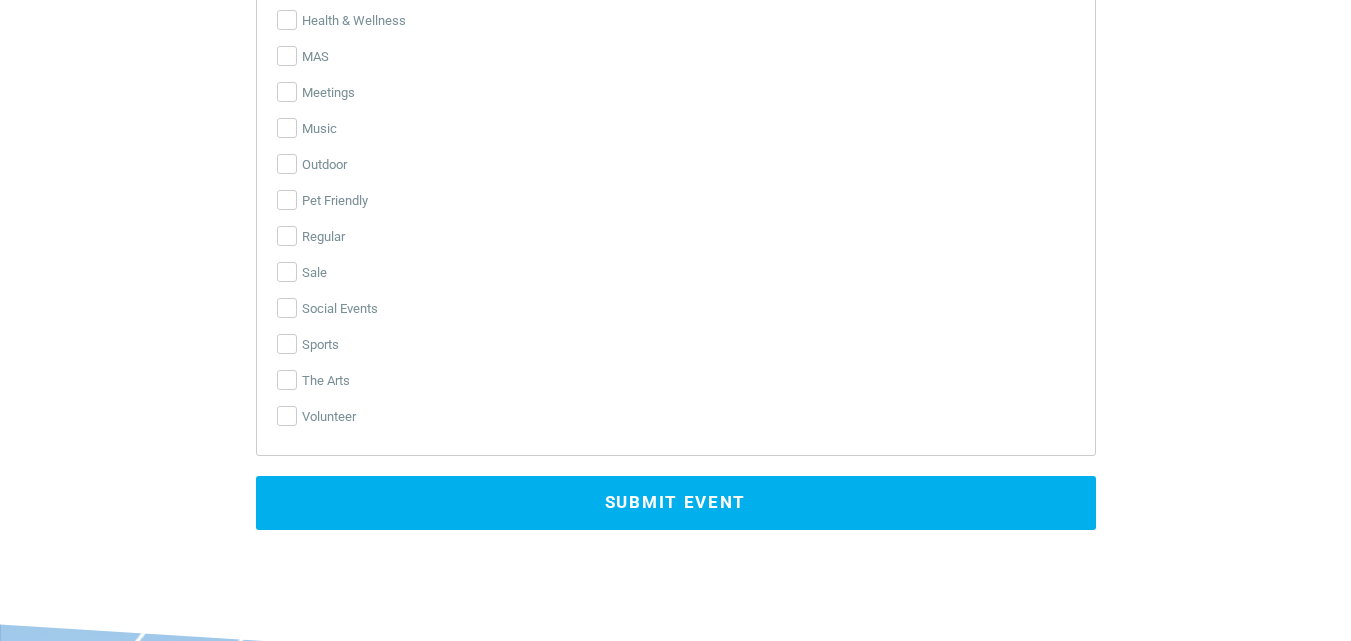 scroll, scrollTop: 3733, scrollLeft: 0, axis: vertical 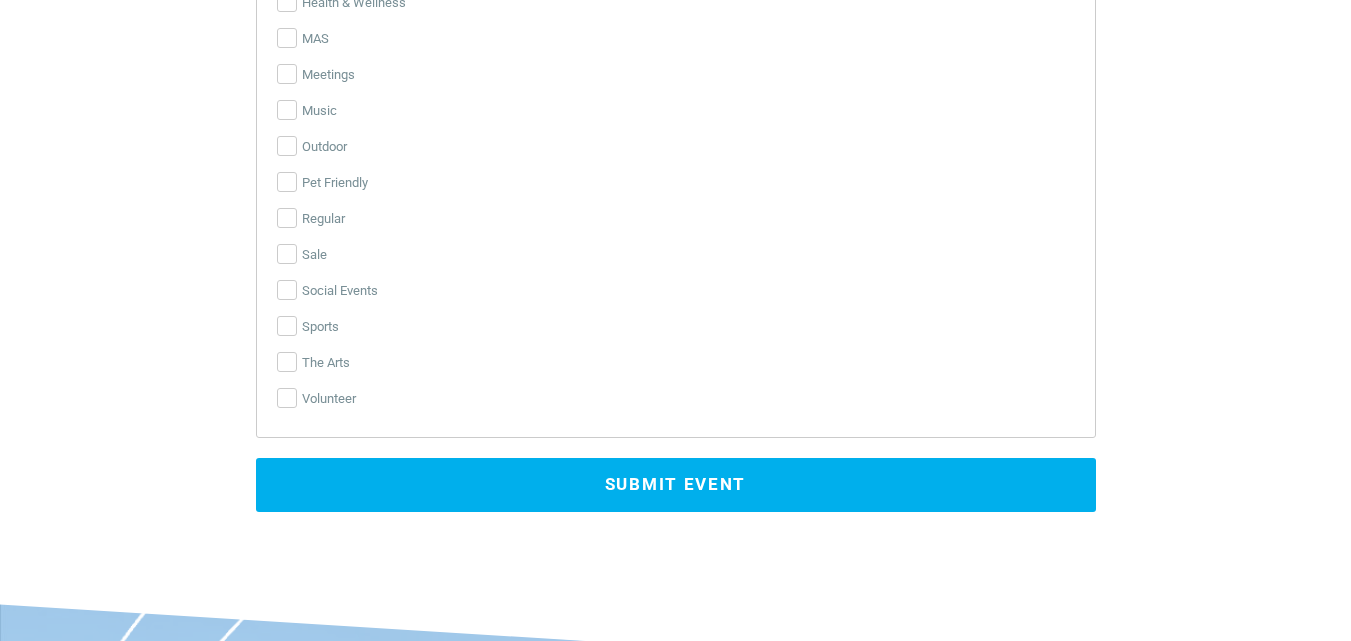 click on "Submit Event" at bounding box center (676, 485) 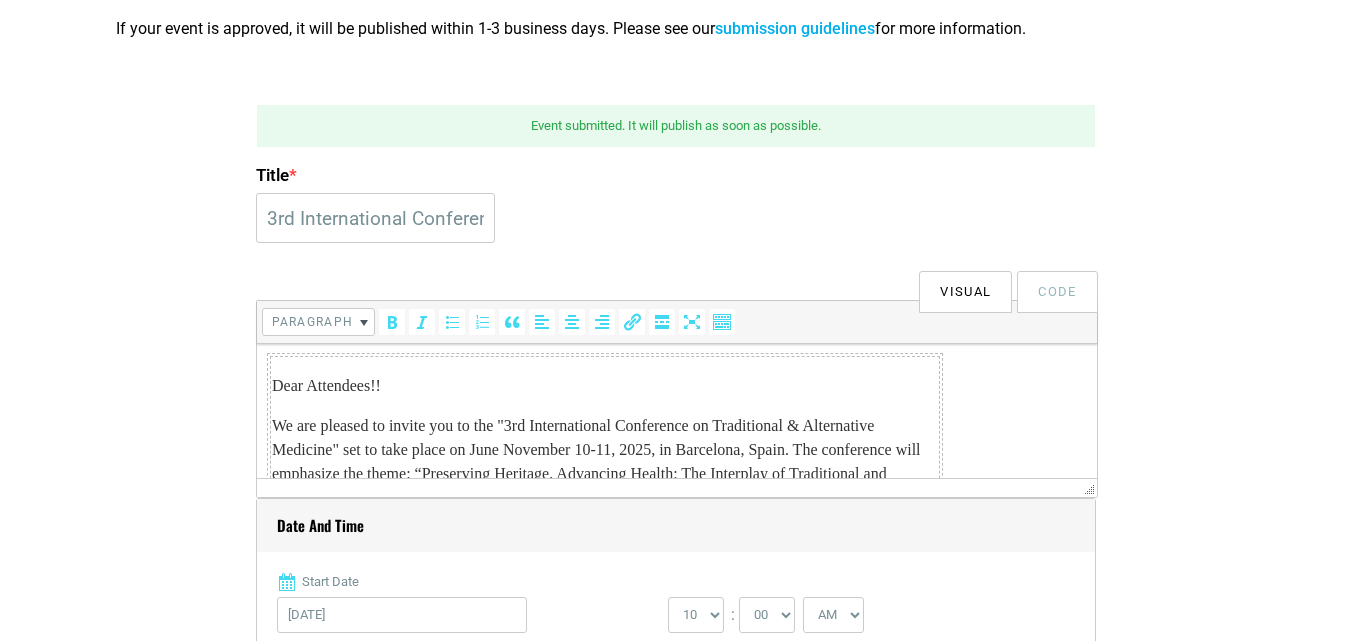 scroll, scrollTop: 711, scrollLeft: 0, axis: vertical 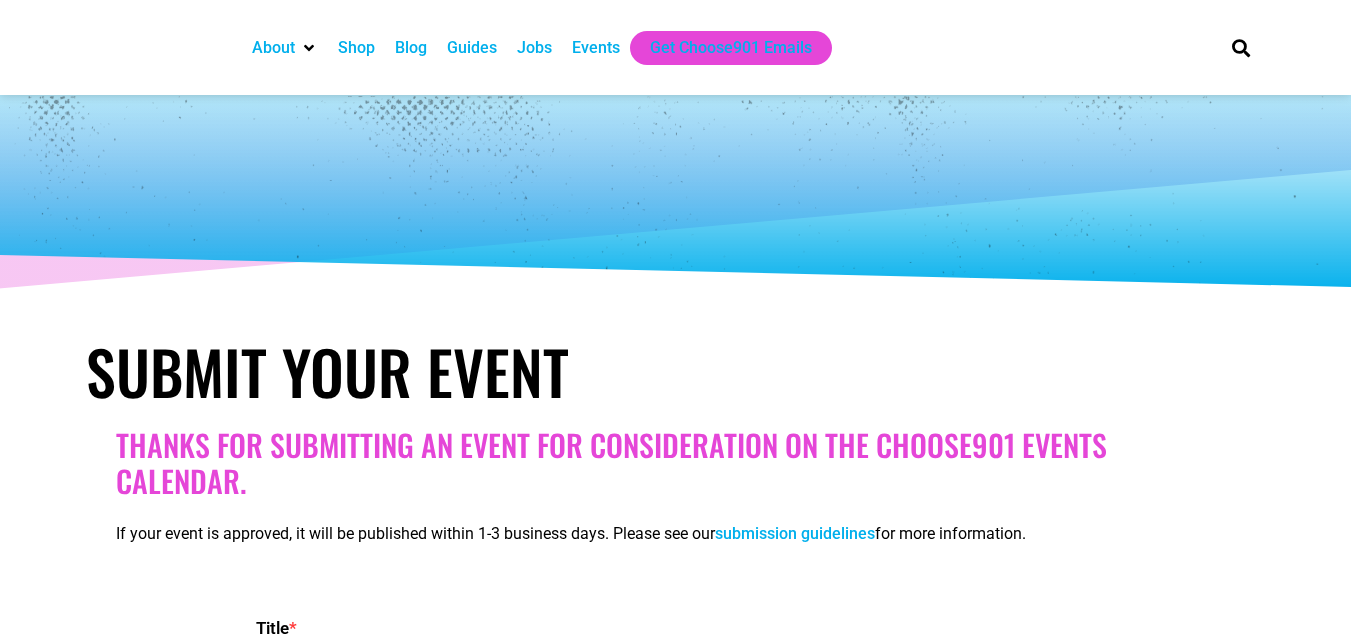 select 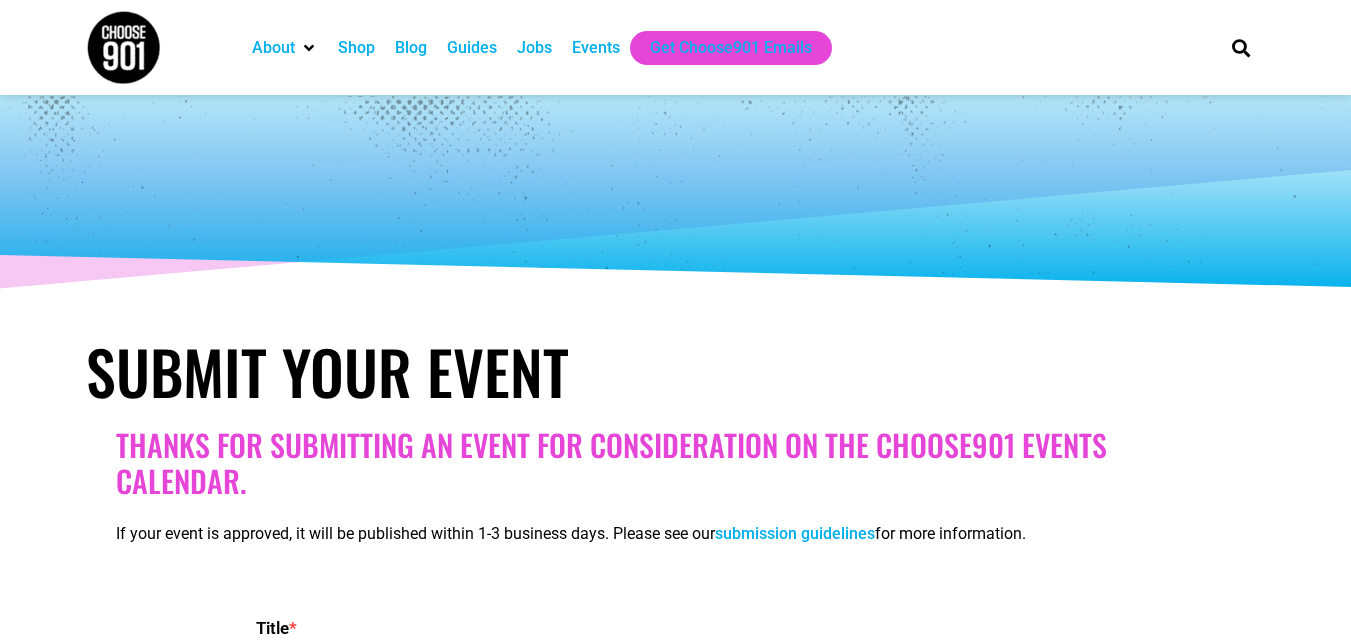 scroll, scrollTop: 0, scrollLeft: 0, axis: both 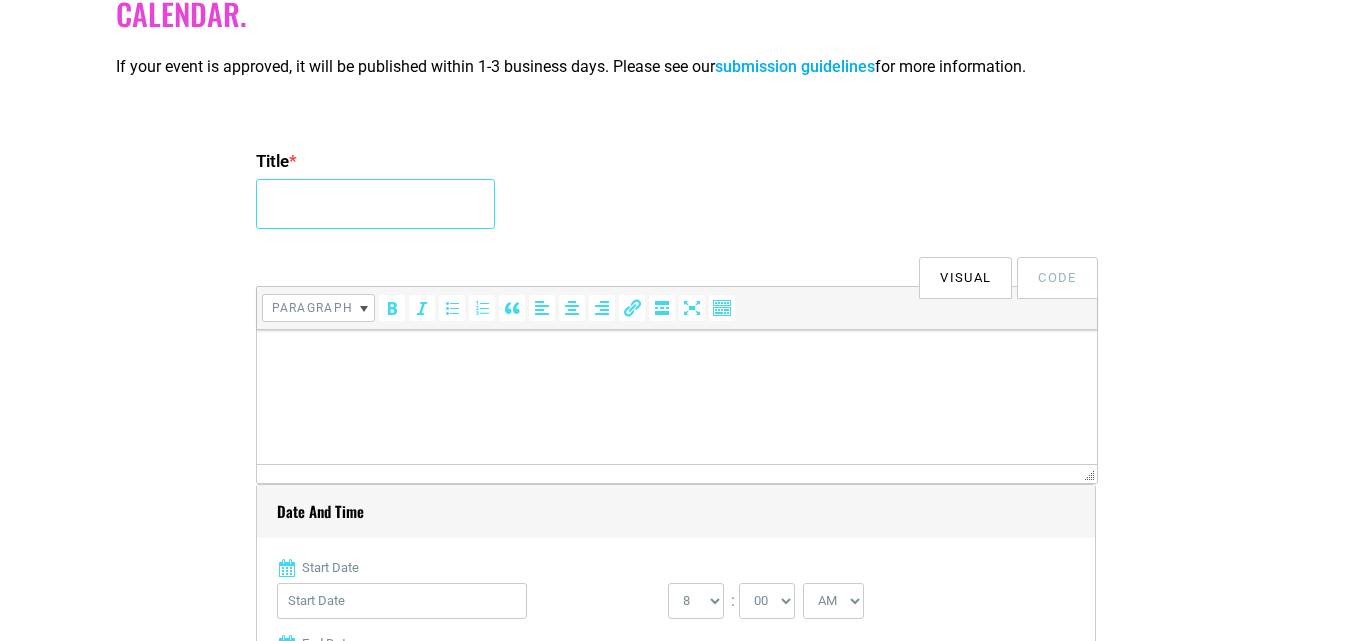 click on "Title  *" at bounding box center (375, 204) 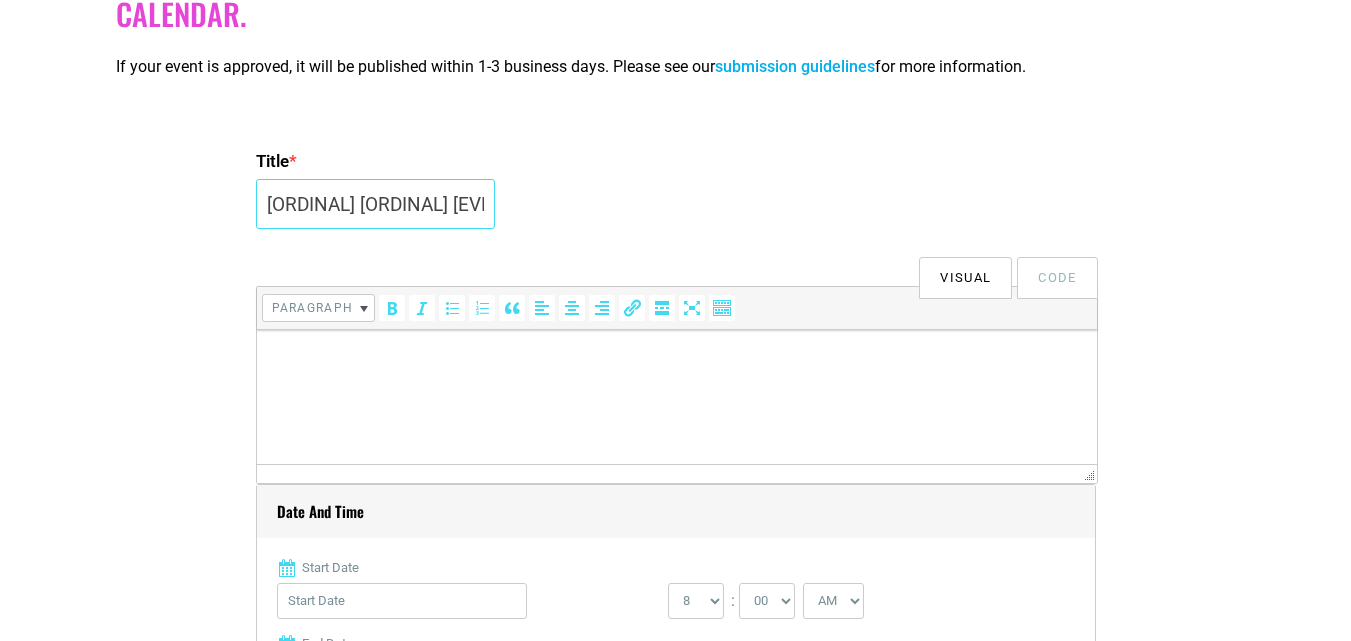 scroll, scrollTop: 0, scrollLeft: 338, axis: horizontal 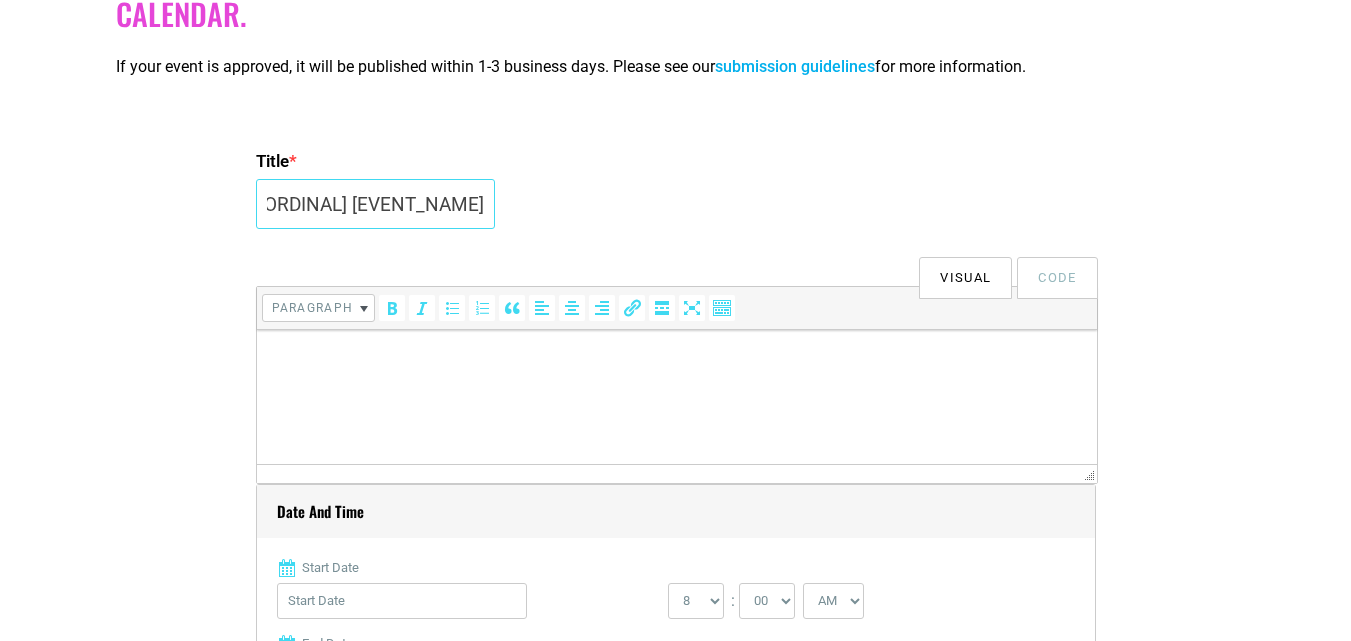 type on "[ORDINAL] [ORDINAL] [EVENT_NAME]" 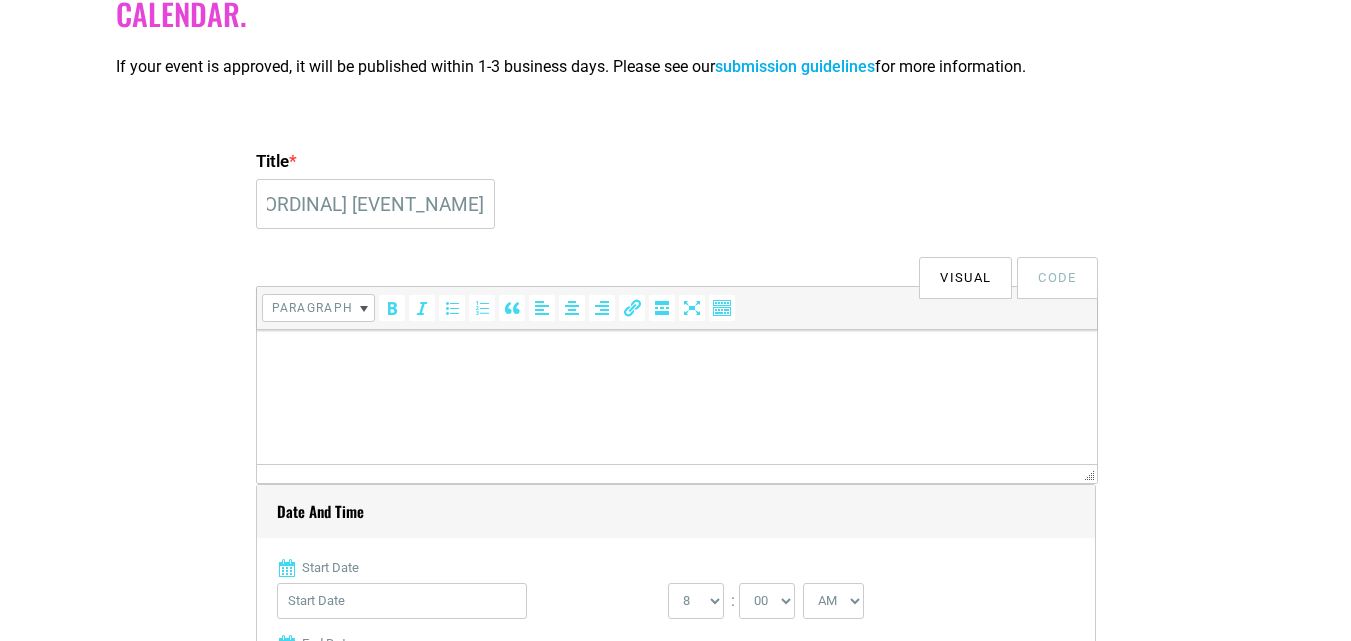 click at bounding box center [676, 358] 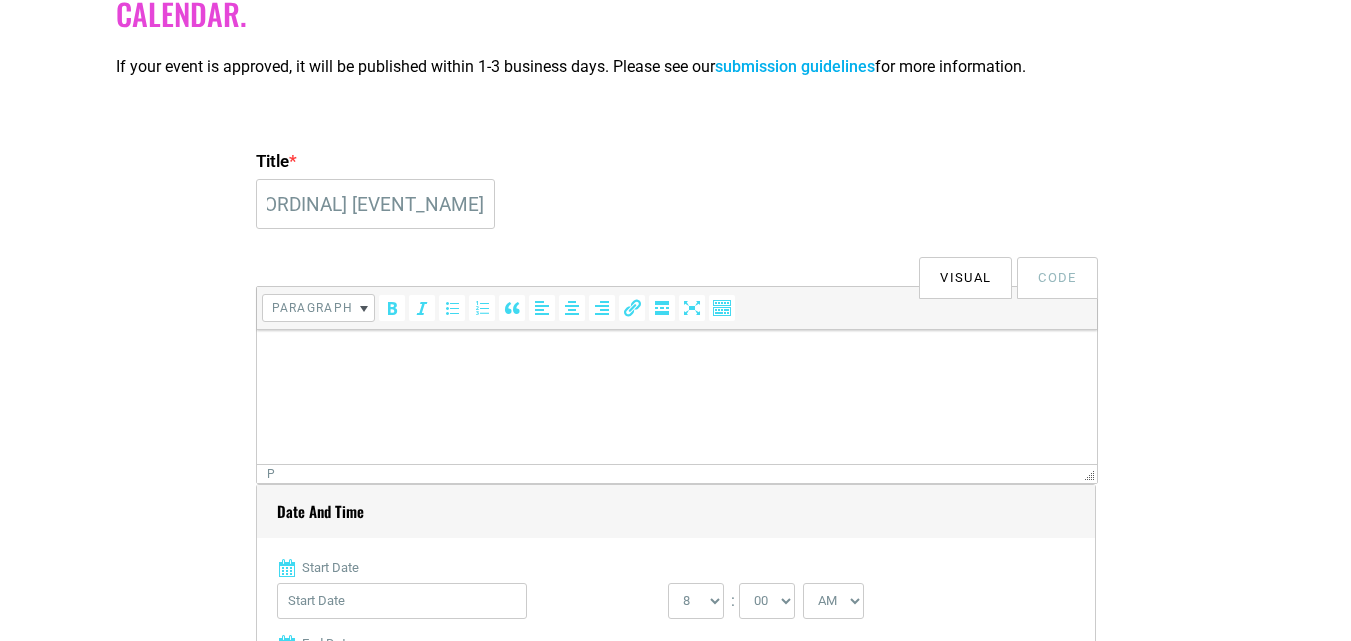 scroll, scrollTop: 0, scrollLeft: 0, axis: both 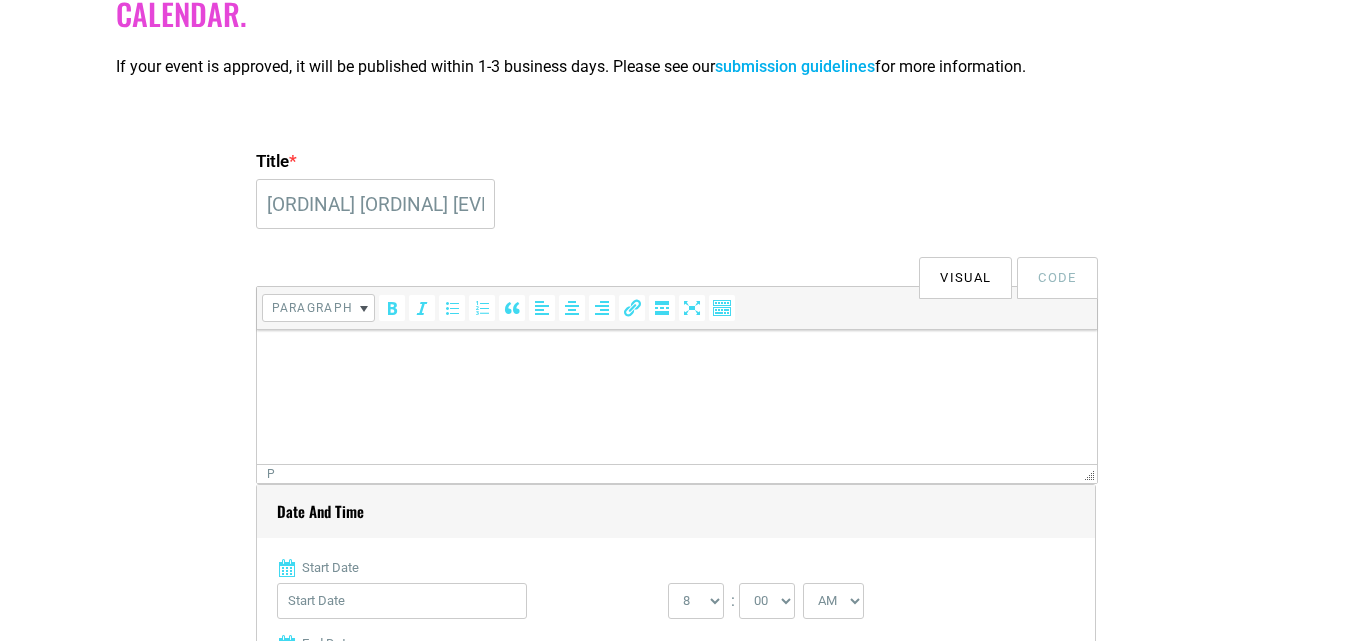 click at bounding box center [676, 358] 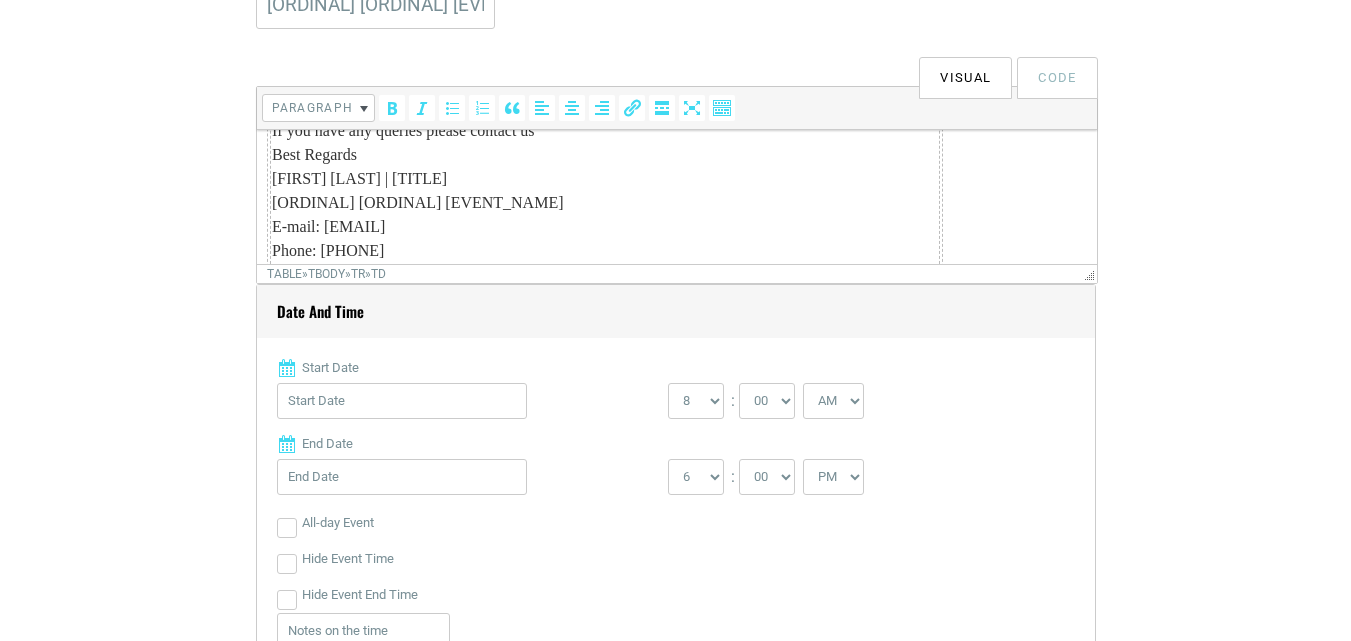scroll, scrollTop: 700, scrollLeft: 0, axis: vertical 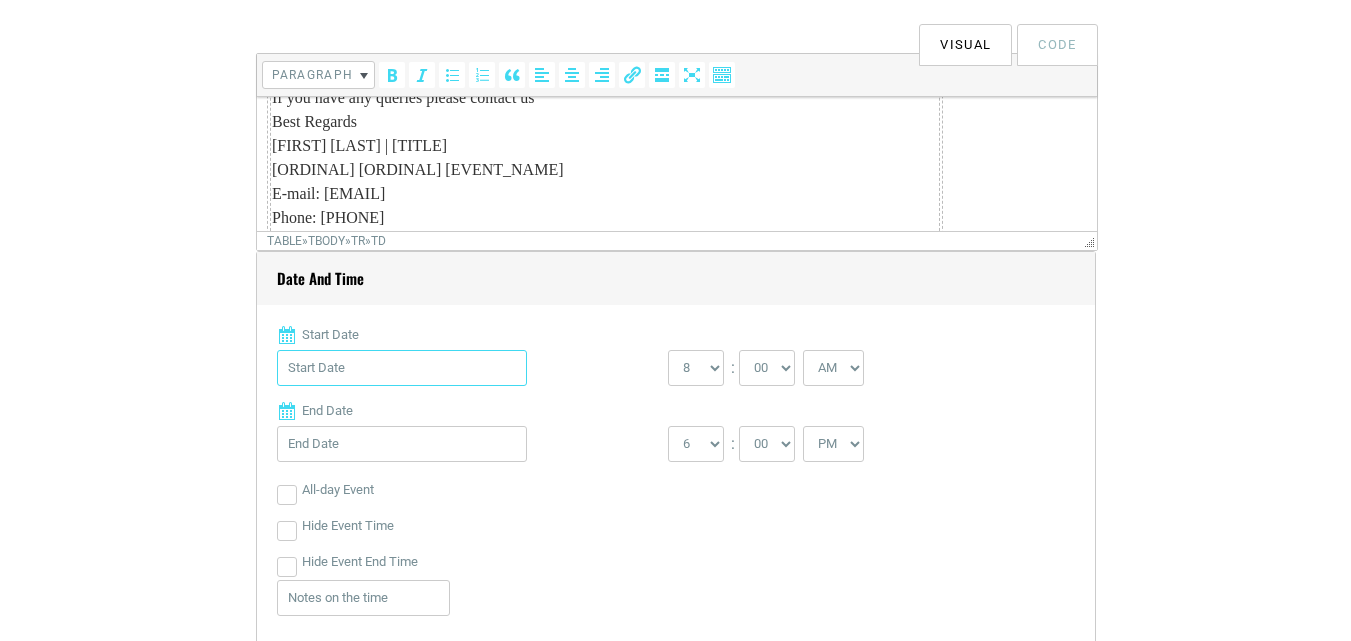 click on "Start Date" at bounding box center [402, 368] 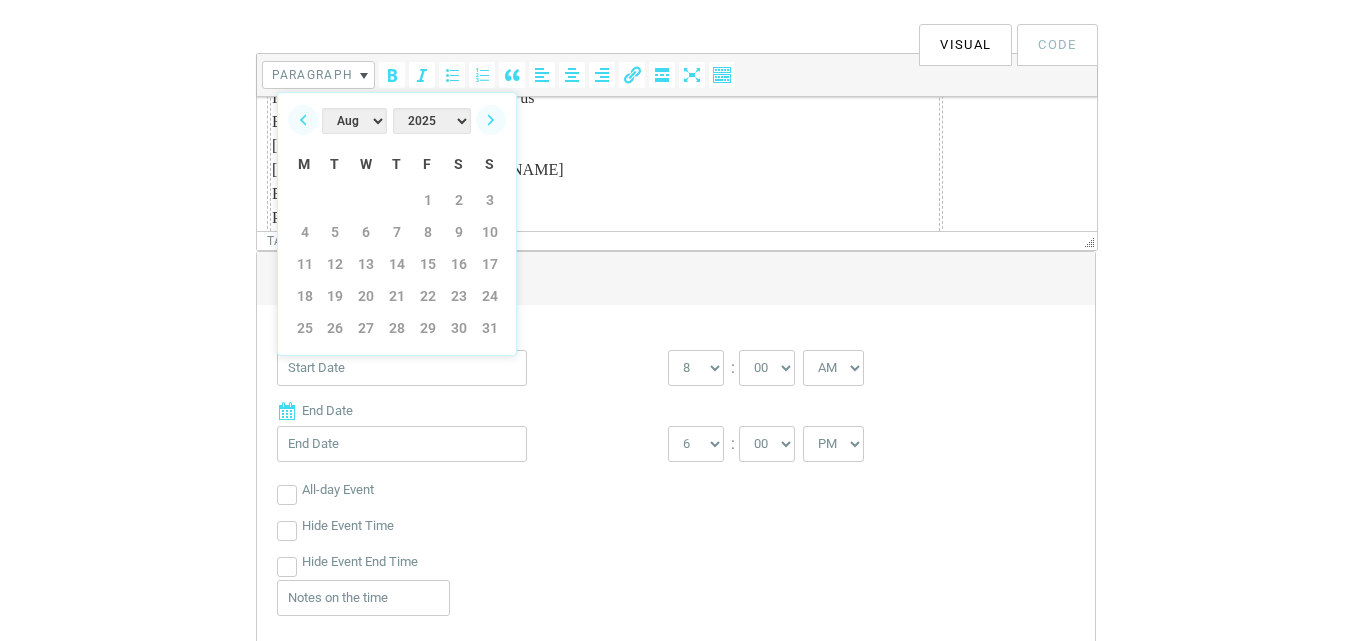 click on "Jan Feb Mar Apr May Jun Jul Aug Sep Oct Nov Dec" at bounding box center [354, 121] 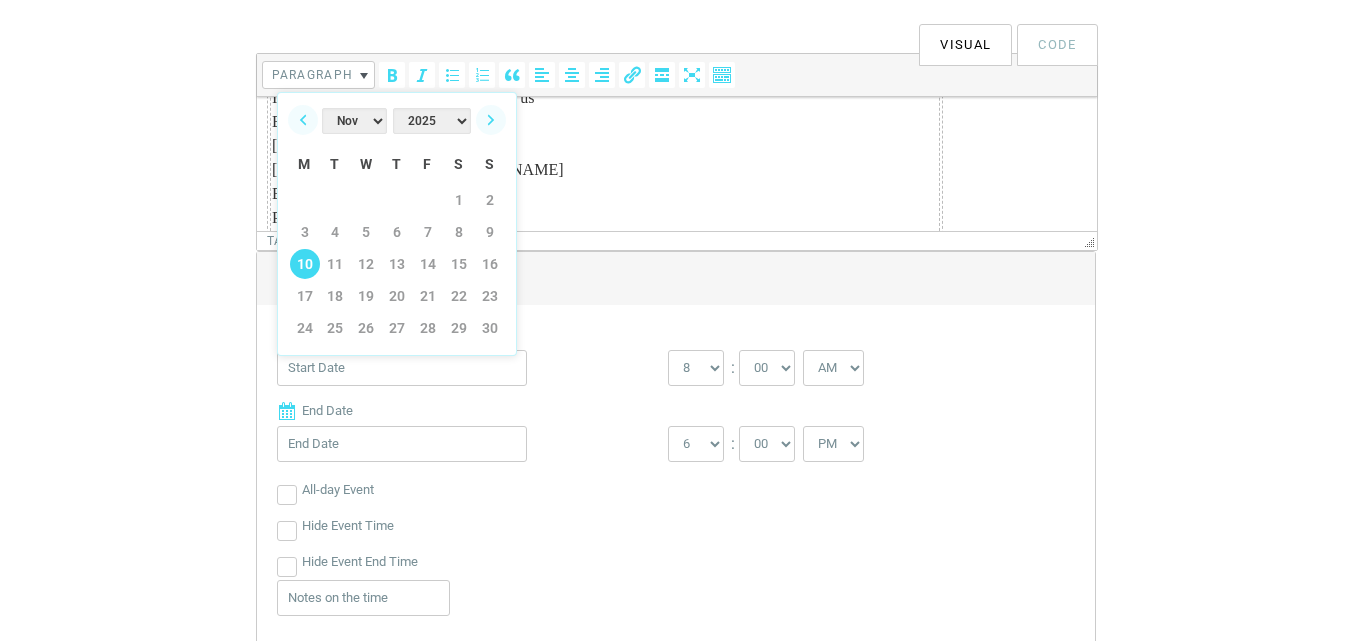 click on "10" at bounding box center (305, 264) 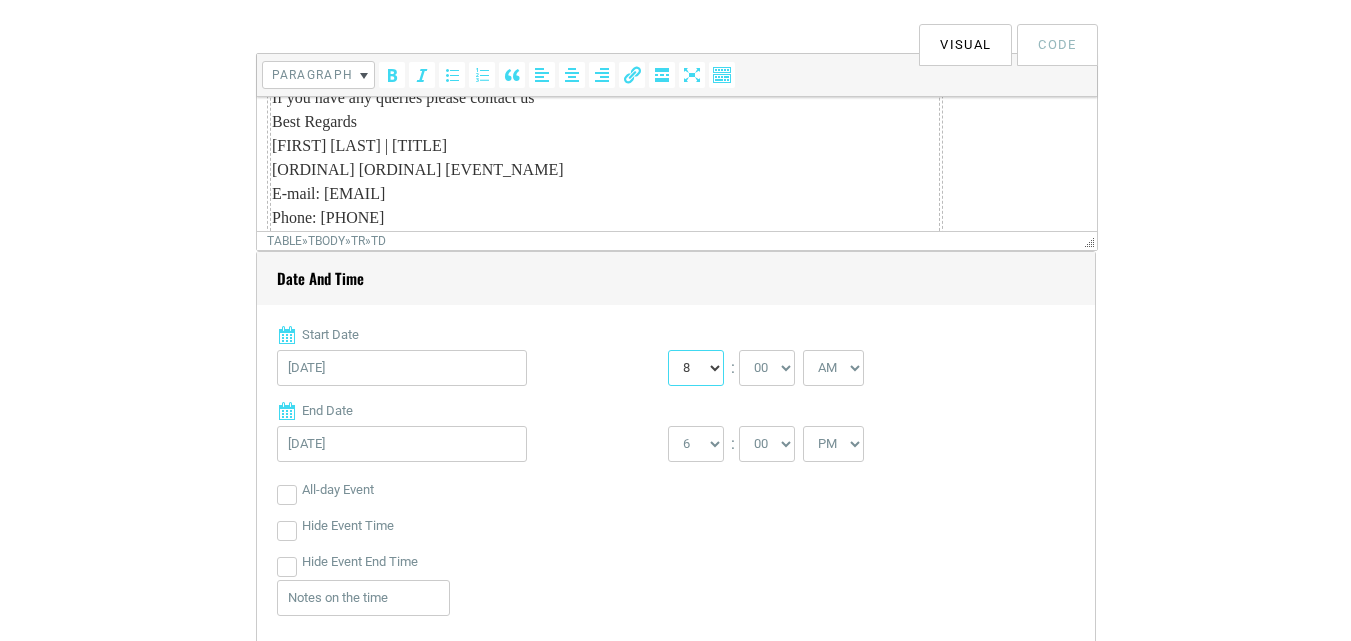 click on "0
1
2
3
4
5
6
7
8
9
10
11
12" at bounding box center (696, 368) 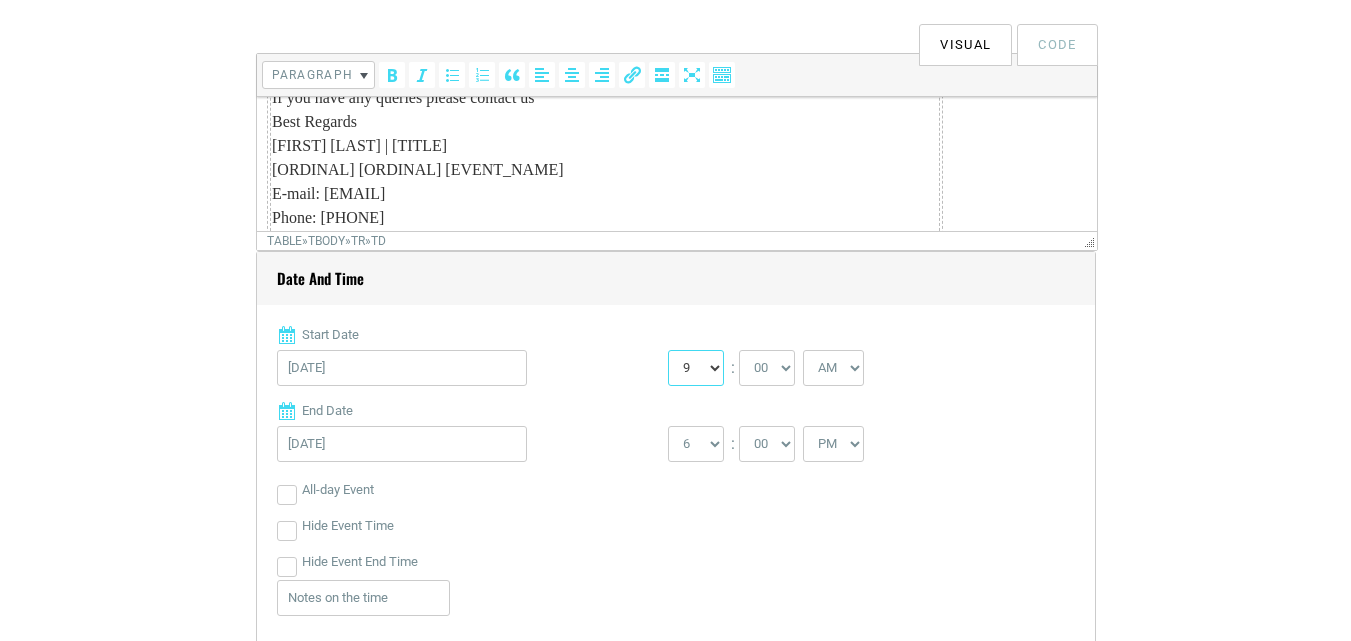 click on "0
1
2
3
4
5
6
7
8
9
10
11
12" at bounding box center [696, 368] 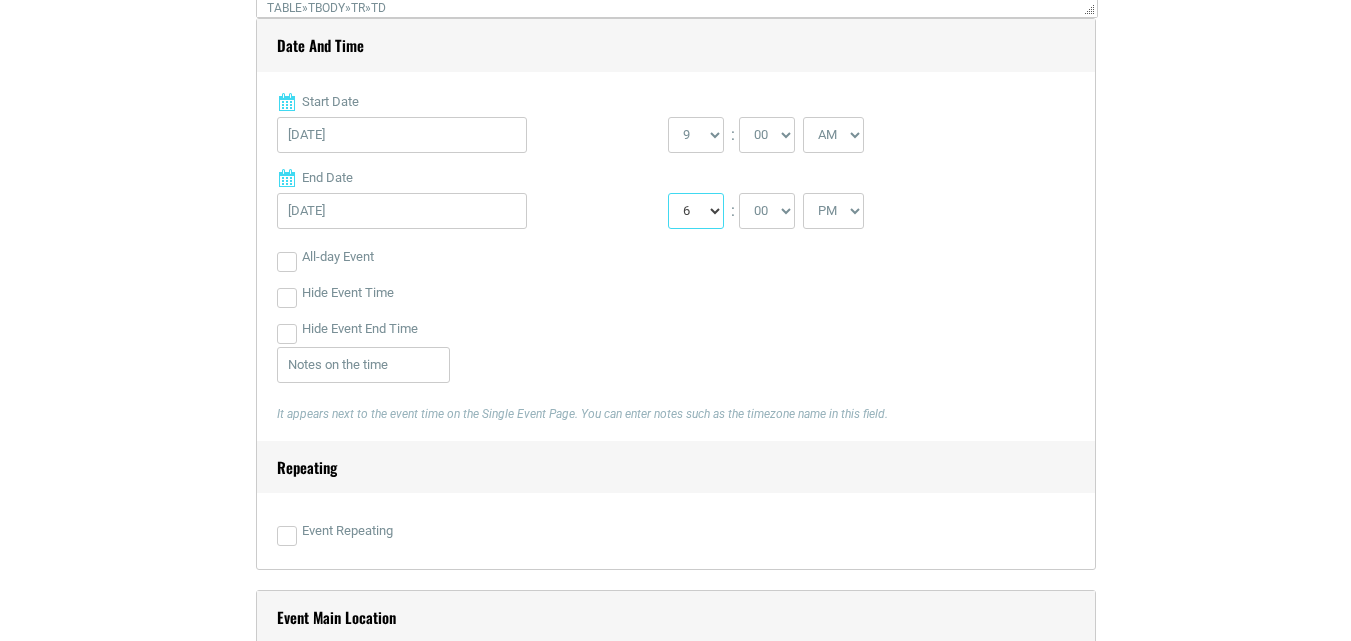 click on "1
2
3
4
5
6
7
8
9
10
11
12" at bounding box center (696, 211) 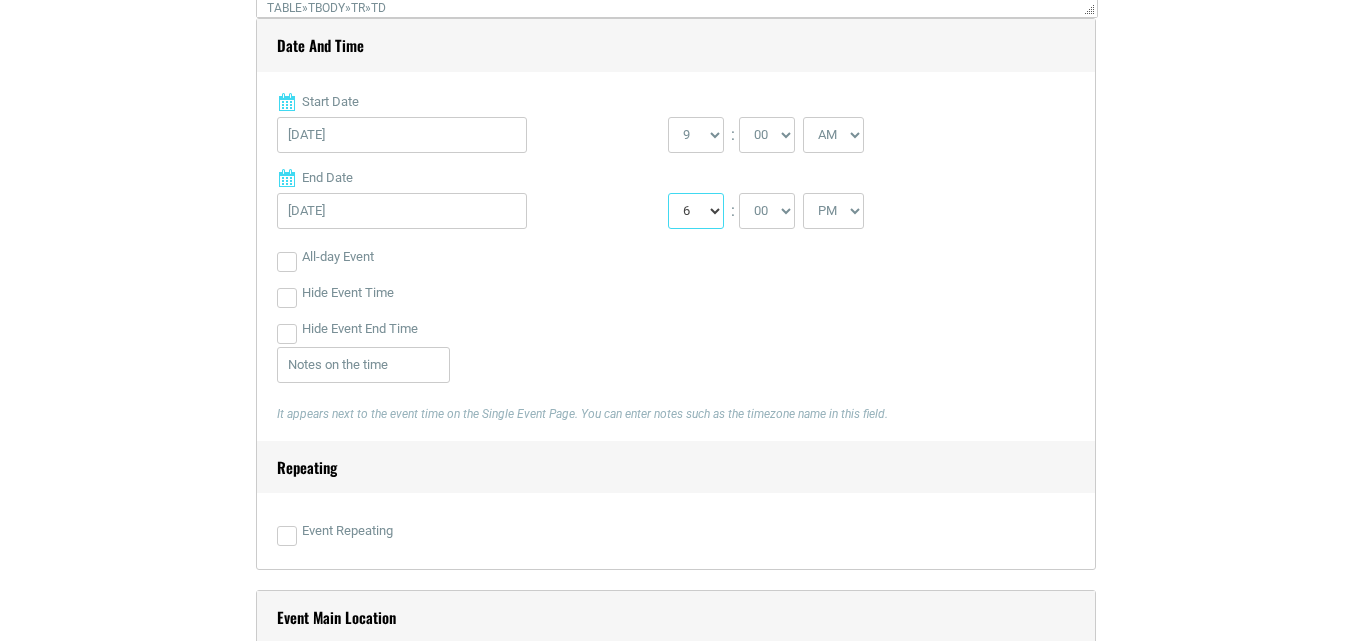 select on "5" 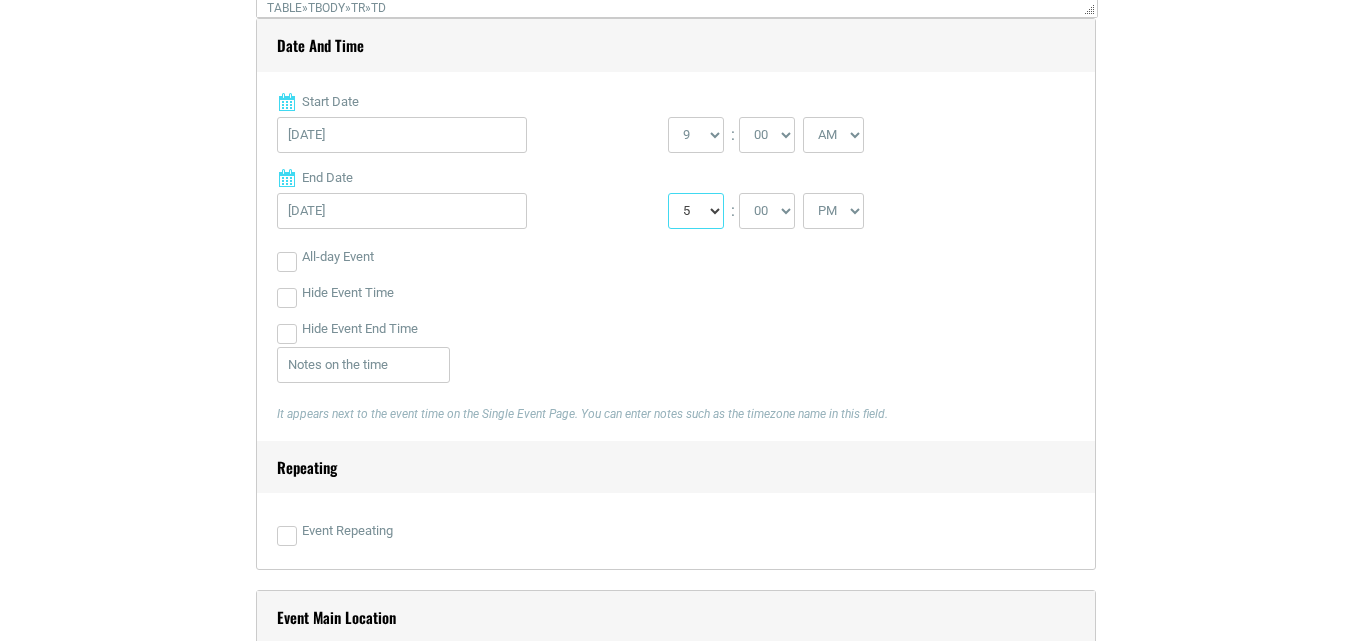 click on "1
2
3
4
5
6
7
8
9
10
11
12" at bounding box center [696, 211] 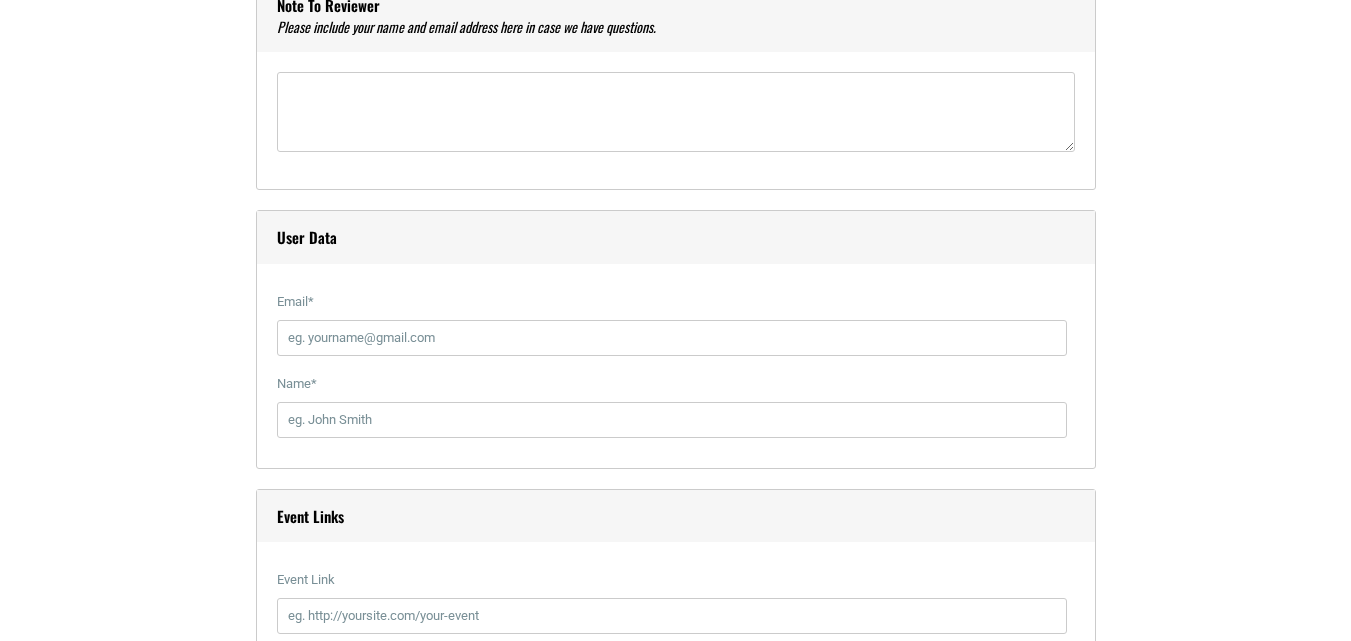 scroll, scrollTop: 2100, scrollLeft: 0, axis: vertical 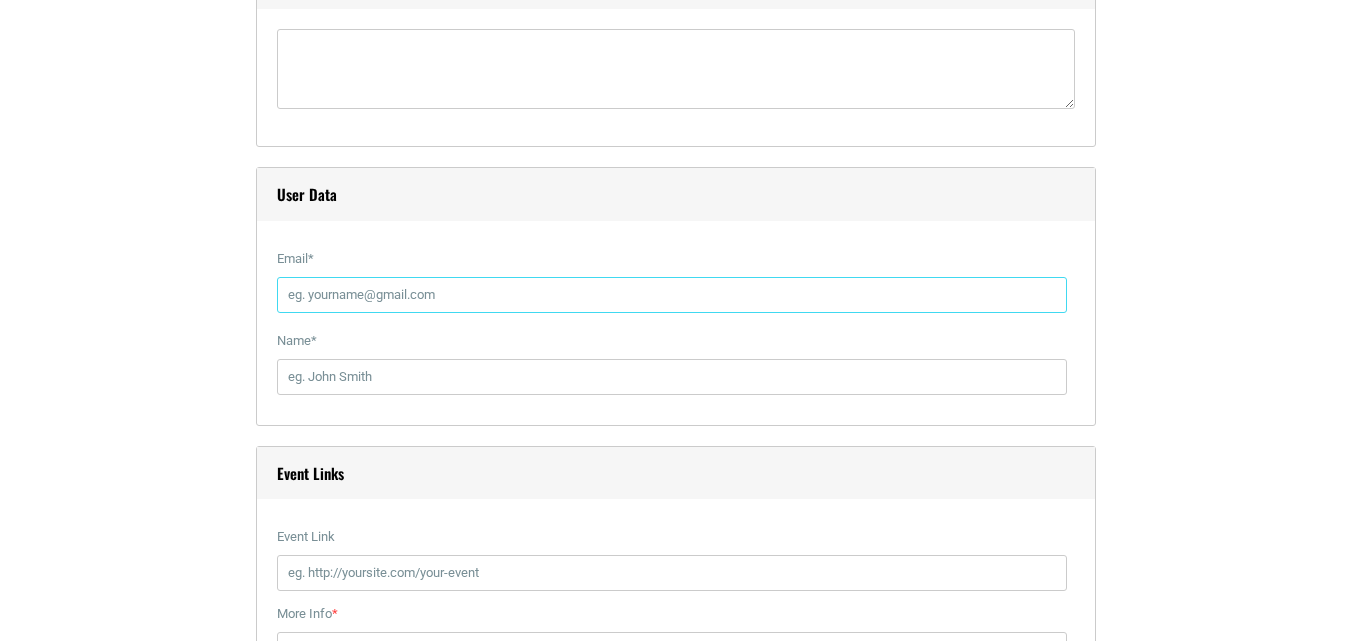 click on "Email *" at bounding box center (672, 295) 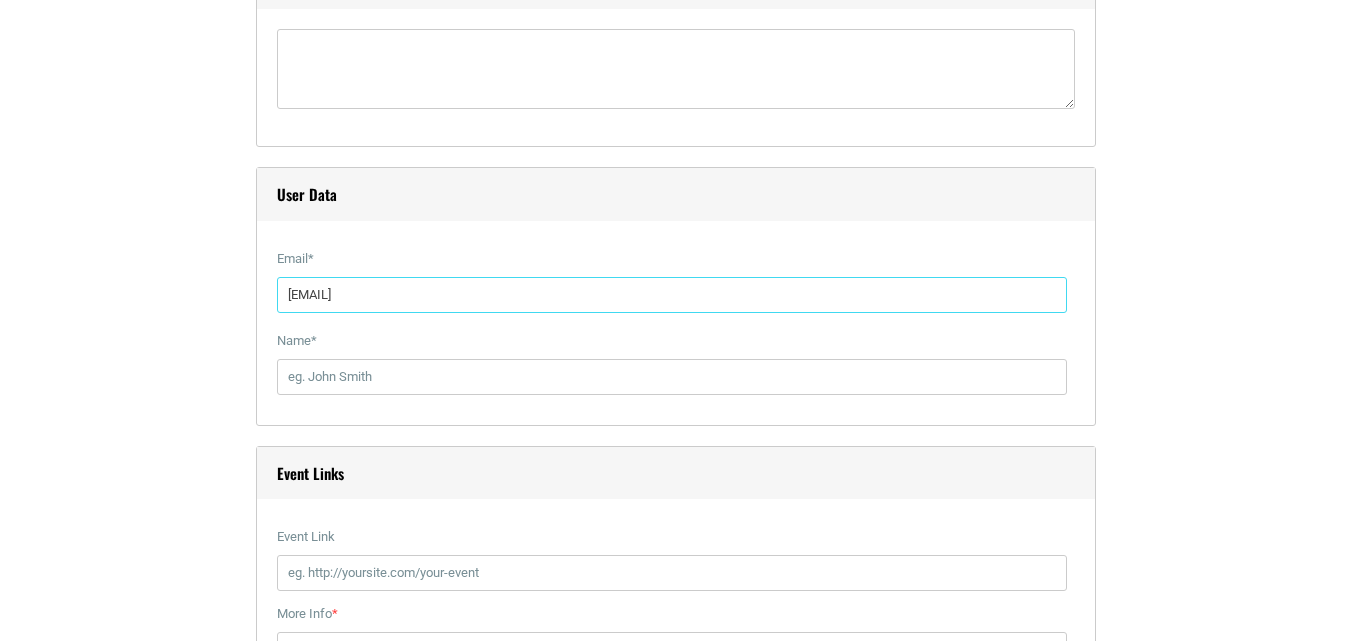 type on "[FIRST] [LAST]" 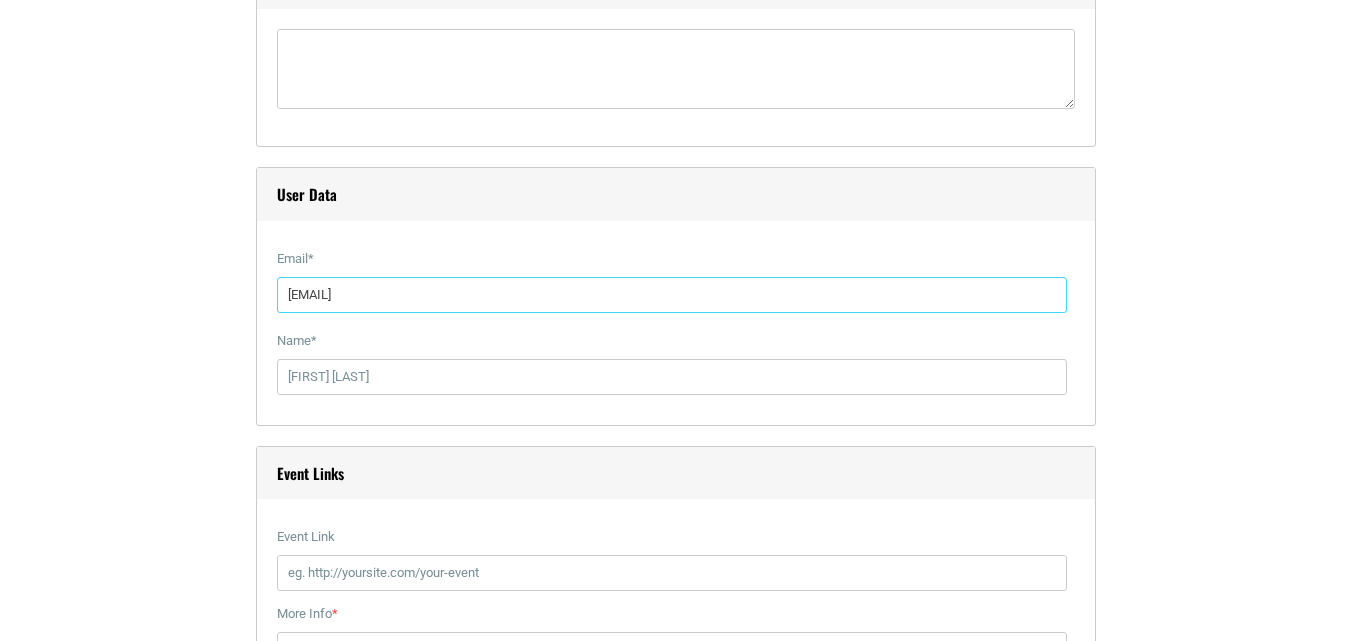 scroll, scrollTop: 2333, scrollLeft: 0, axis: vertical 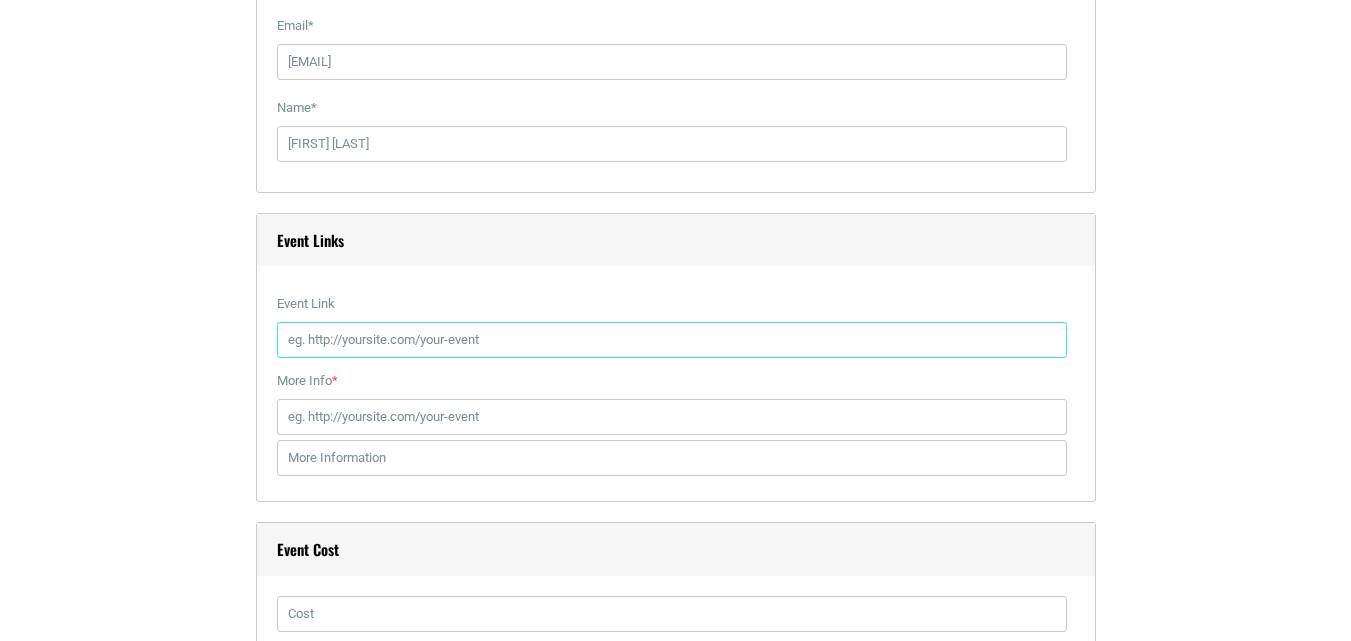 click on "Event Link" at bounding box center [672, 340] 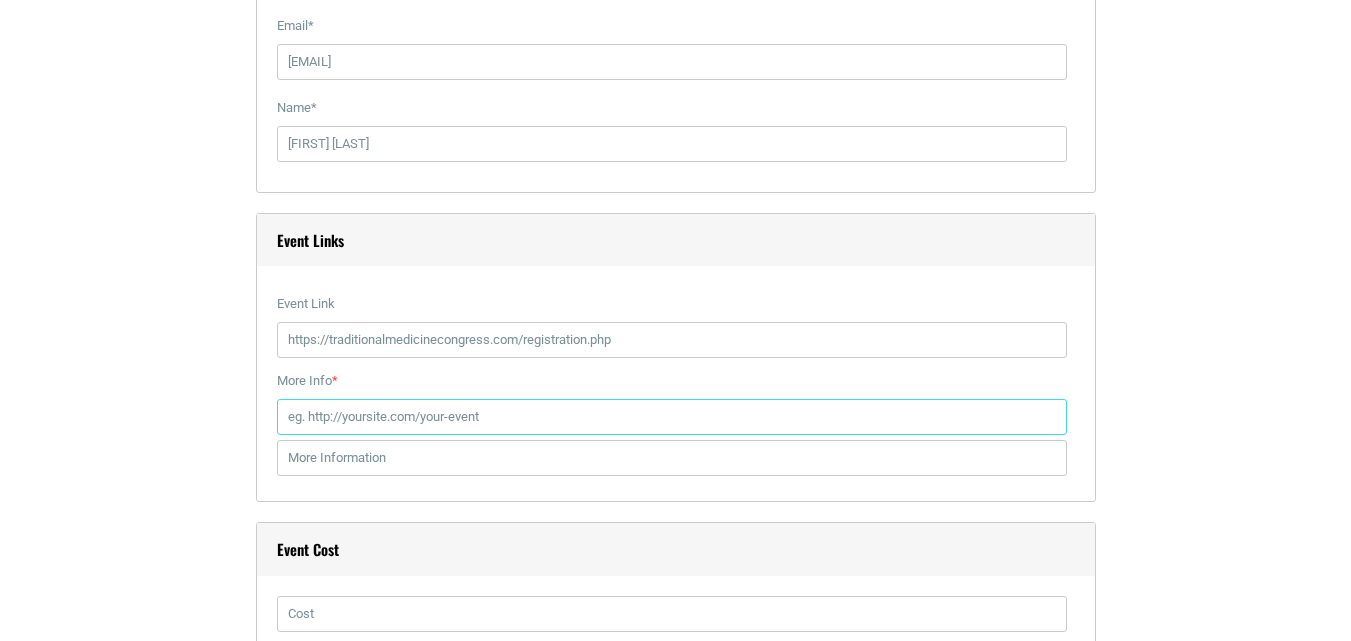click on "More Info  *" at bounding box center (672, 417) 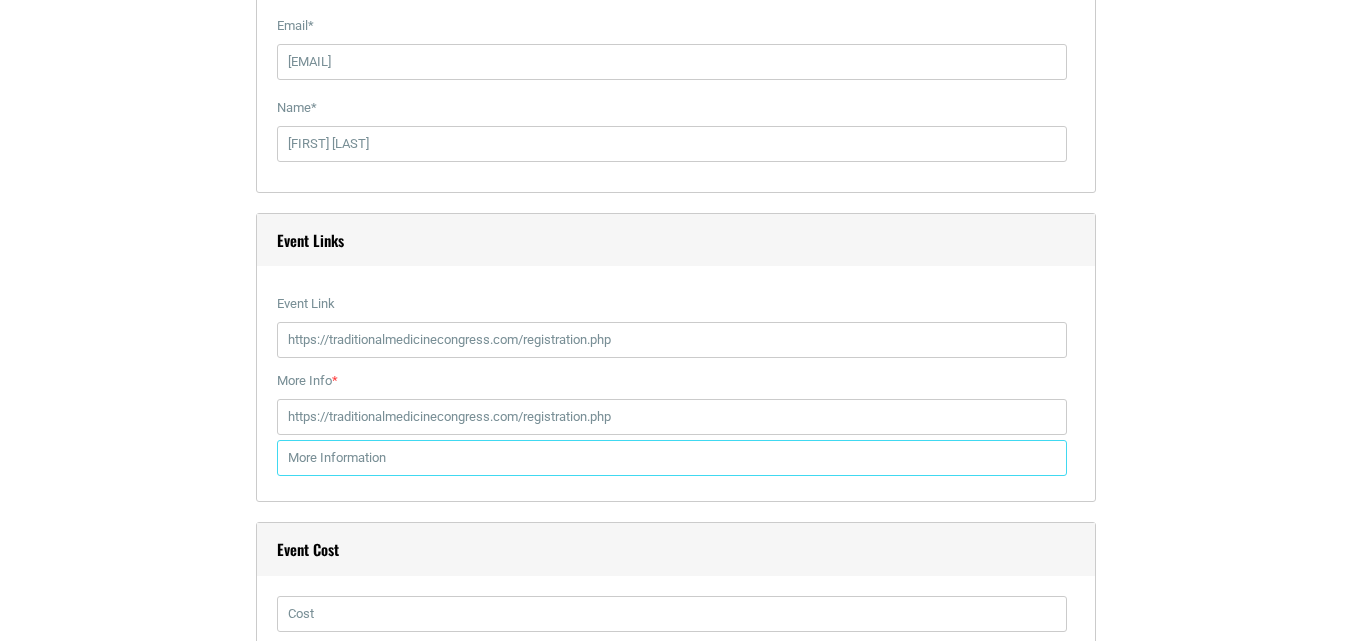 click at bounding box center (672, 458) 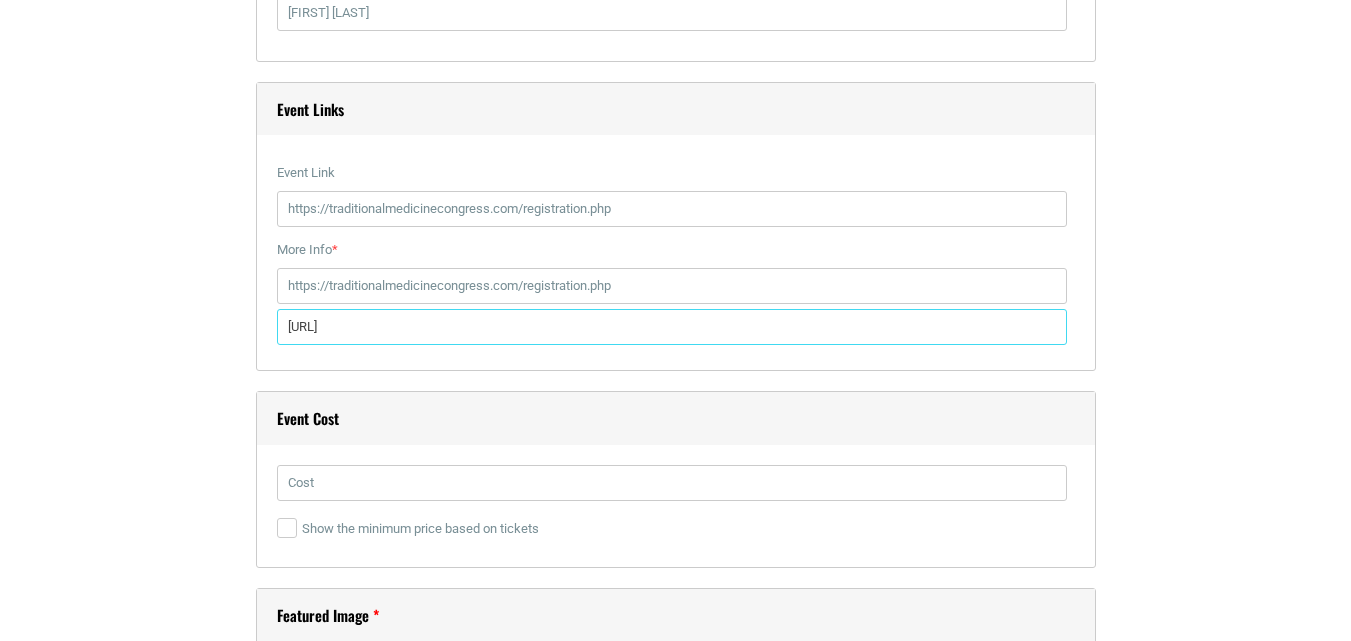 scroll, scrollTop: 2567, scrollLeft: 0, axis: vertical 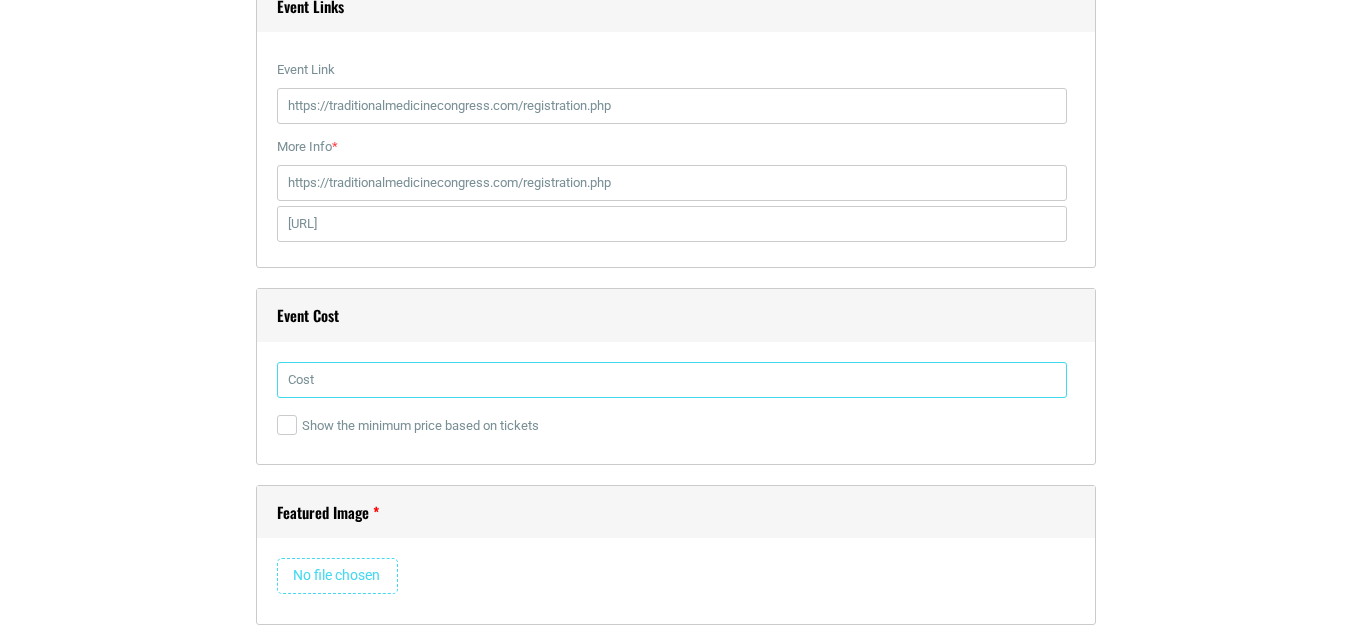 click at bounding box center [672, 380] 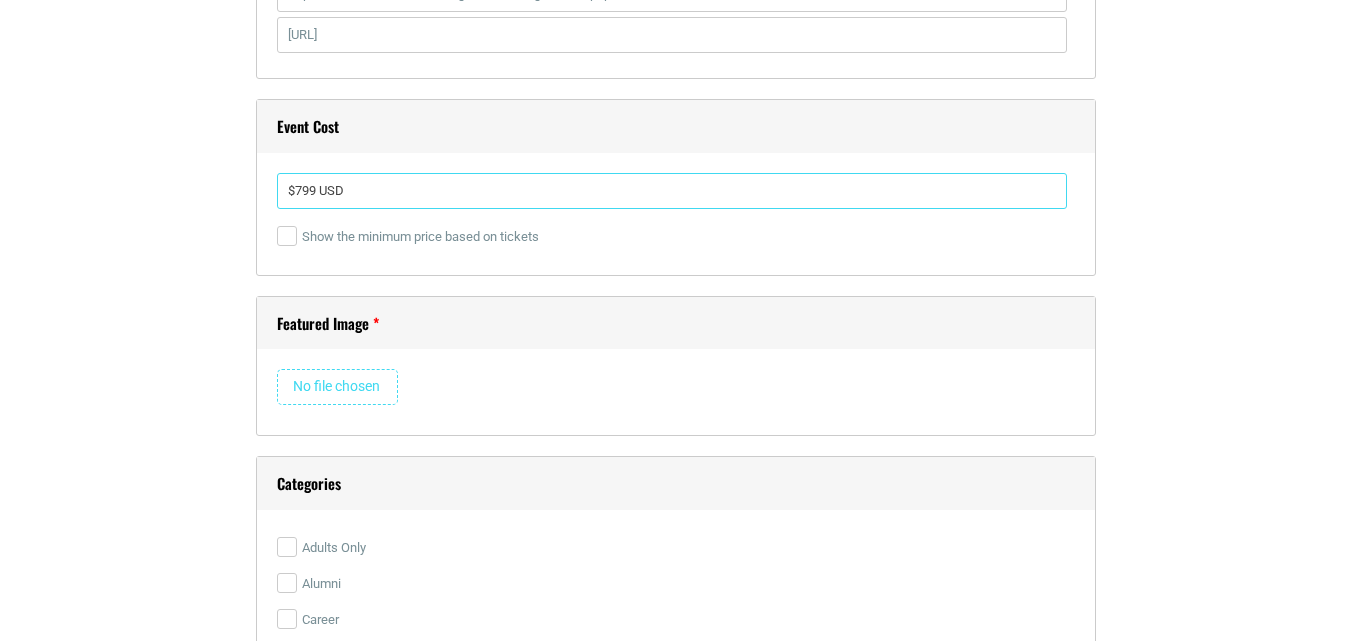 scroll, scrollTop: 2800, scrollLeft: 0, axis: vertical 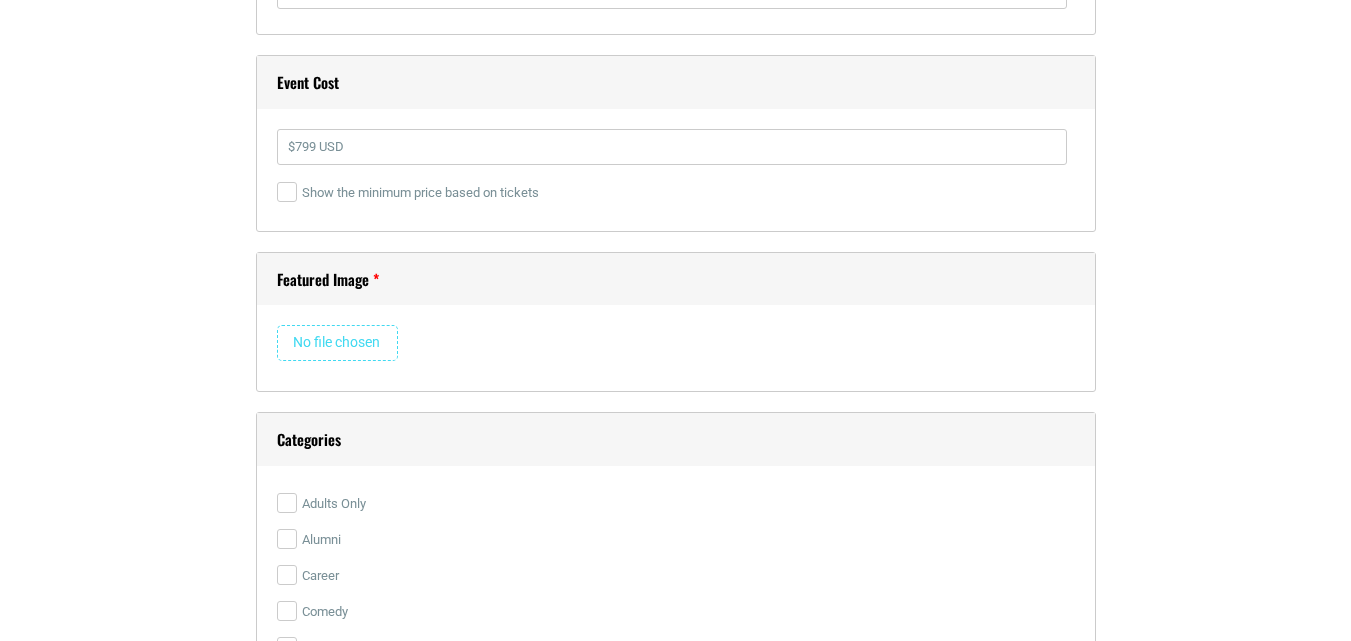 click at bounding box center (337, 343) 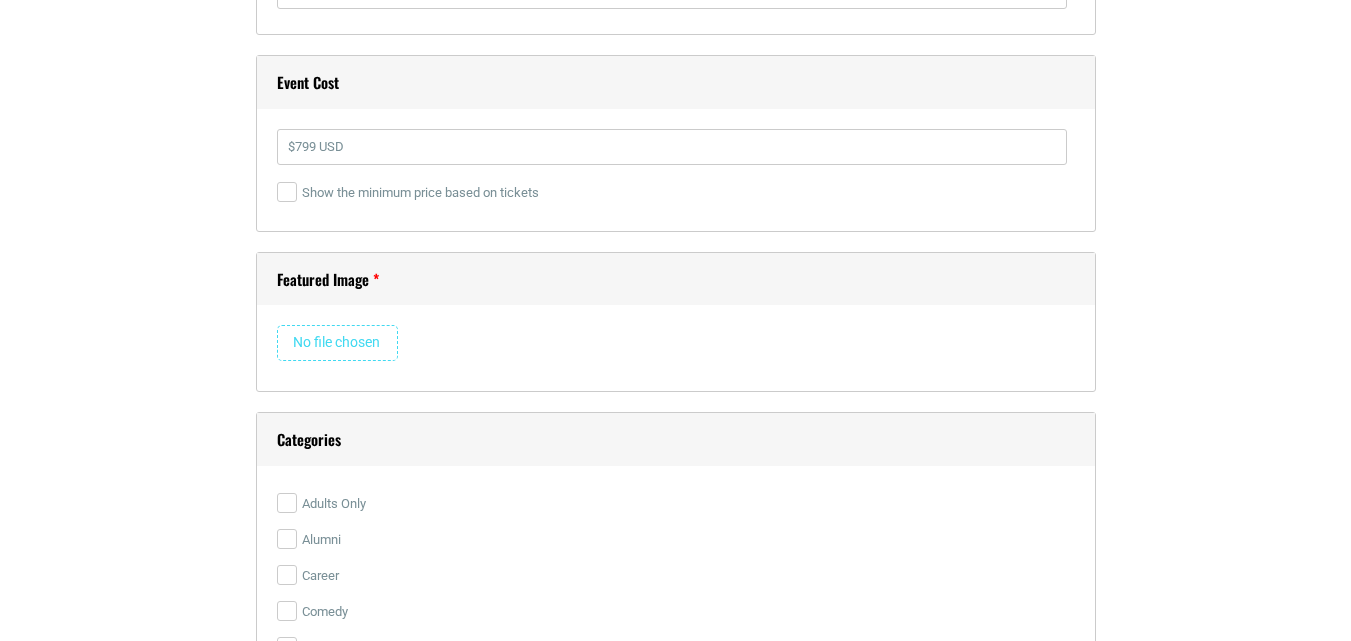 type on "[PATH]" 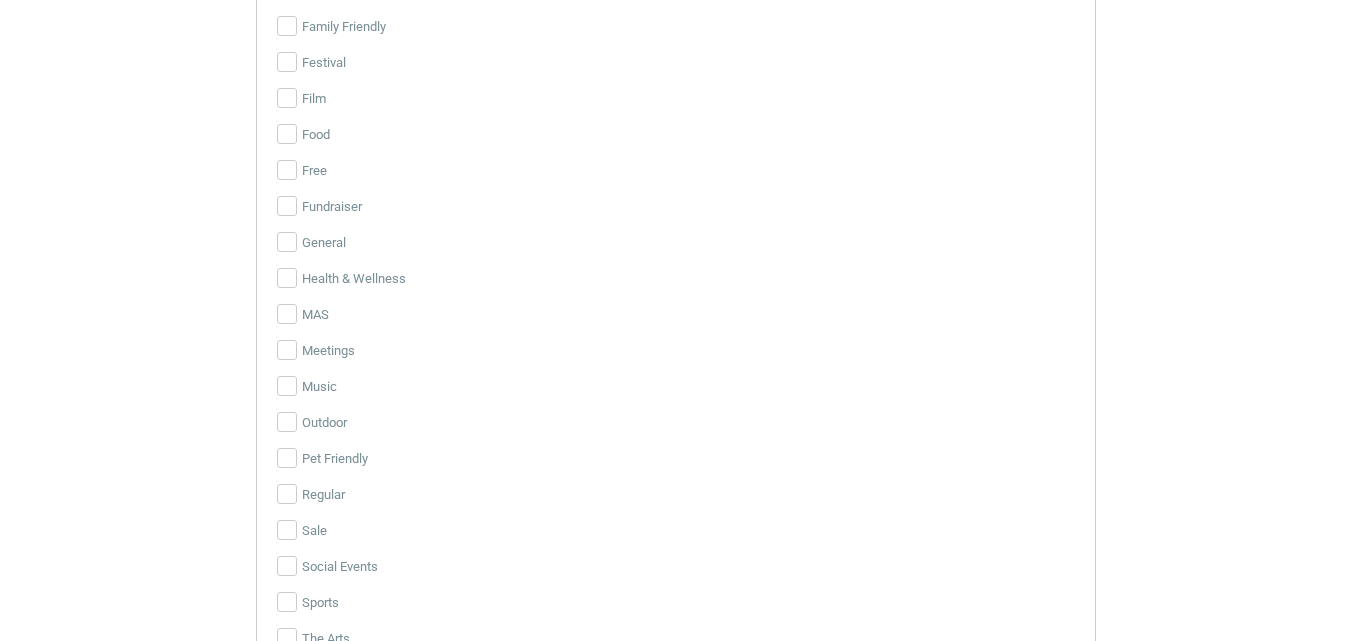 scroll, scrollTop: 3267, scrollLeft: 0, axis: vertical 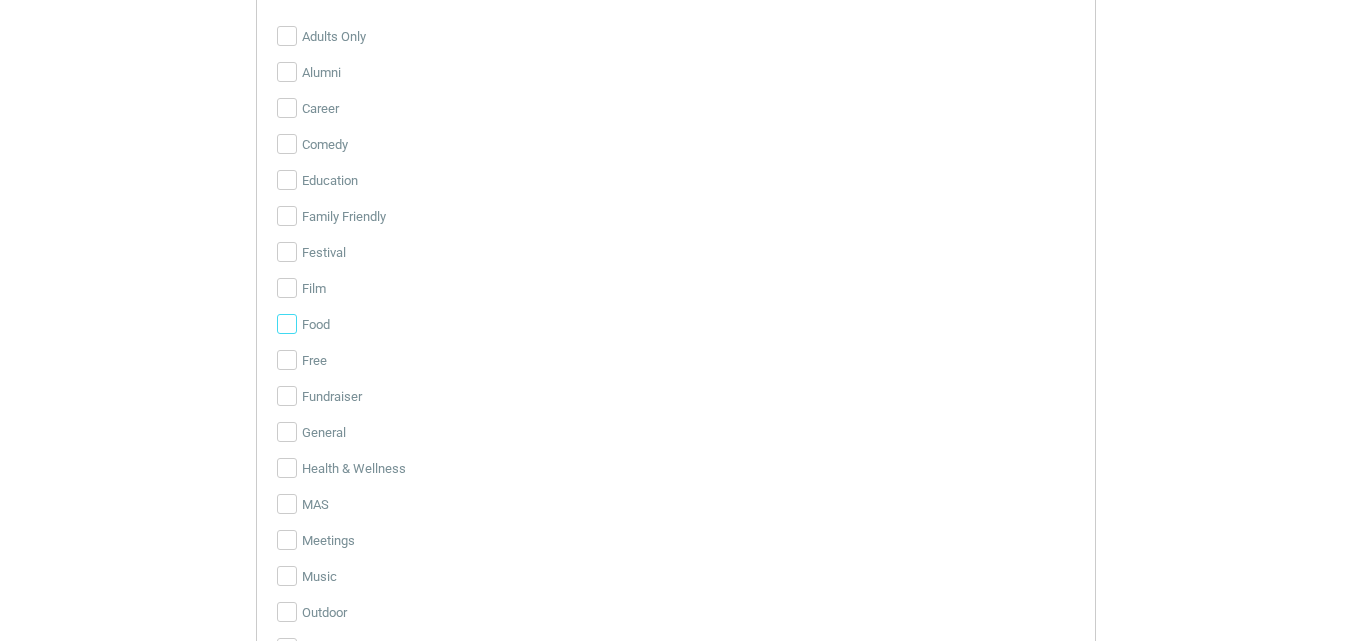 type 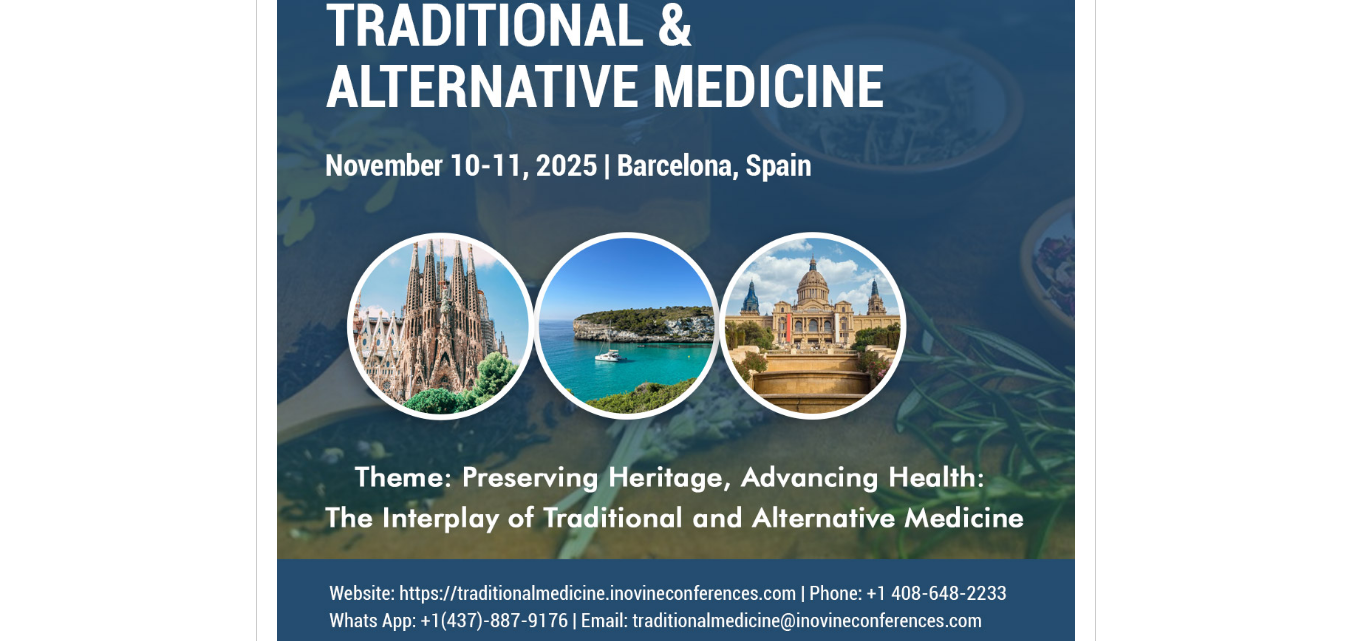 click on "Food" at bounding box center (287, 1129) 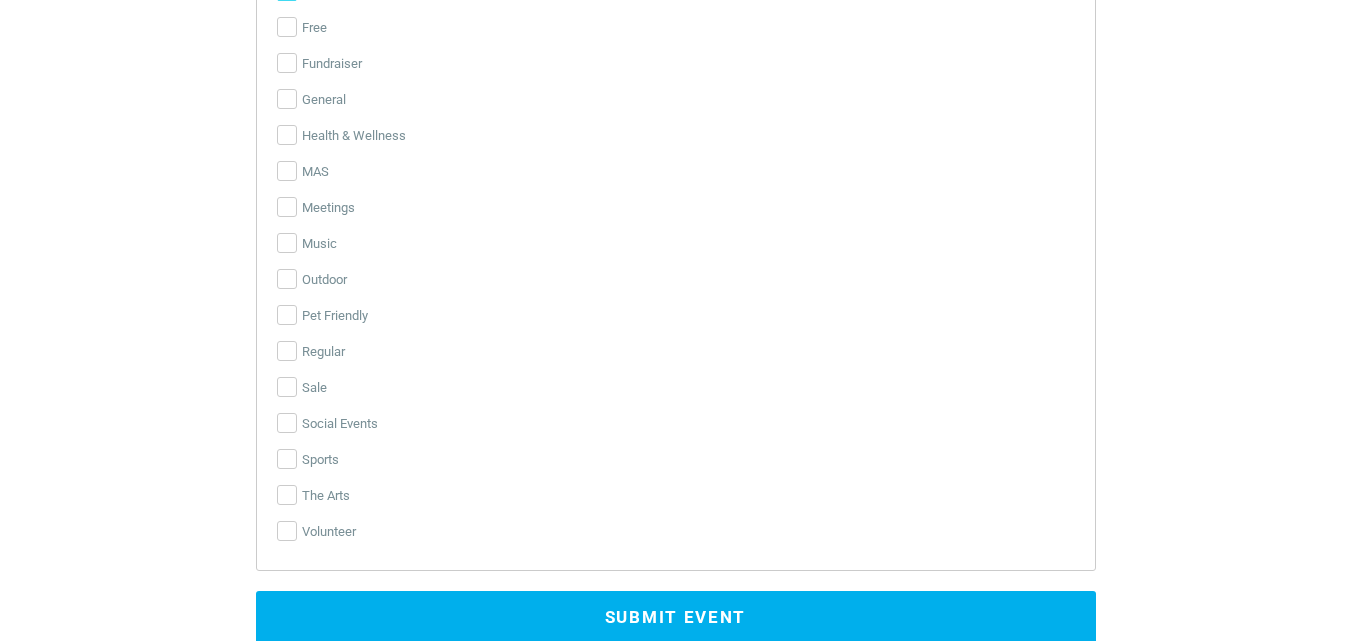 scroll, scrollTop: 4537, scrollLeft: 0, axis: vertical 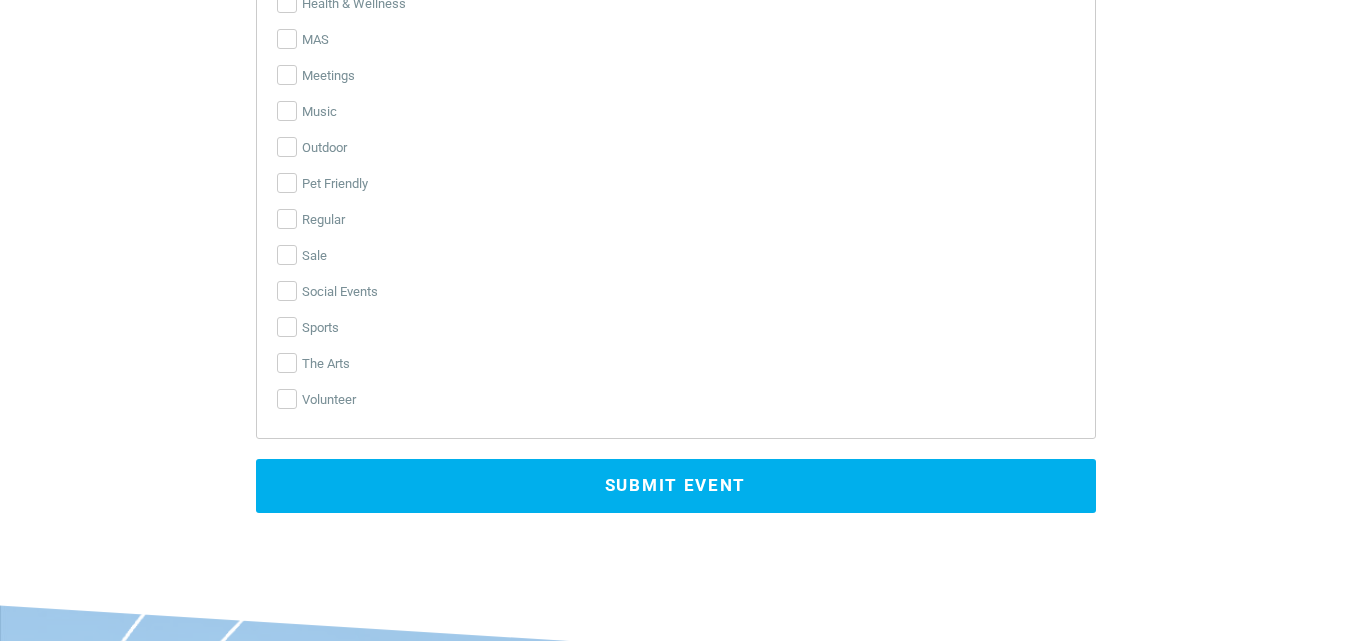 click on "Submit Event" at bounding box center [676, 486] 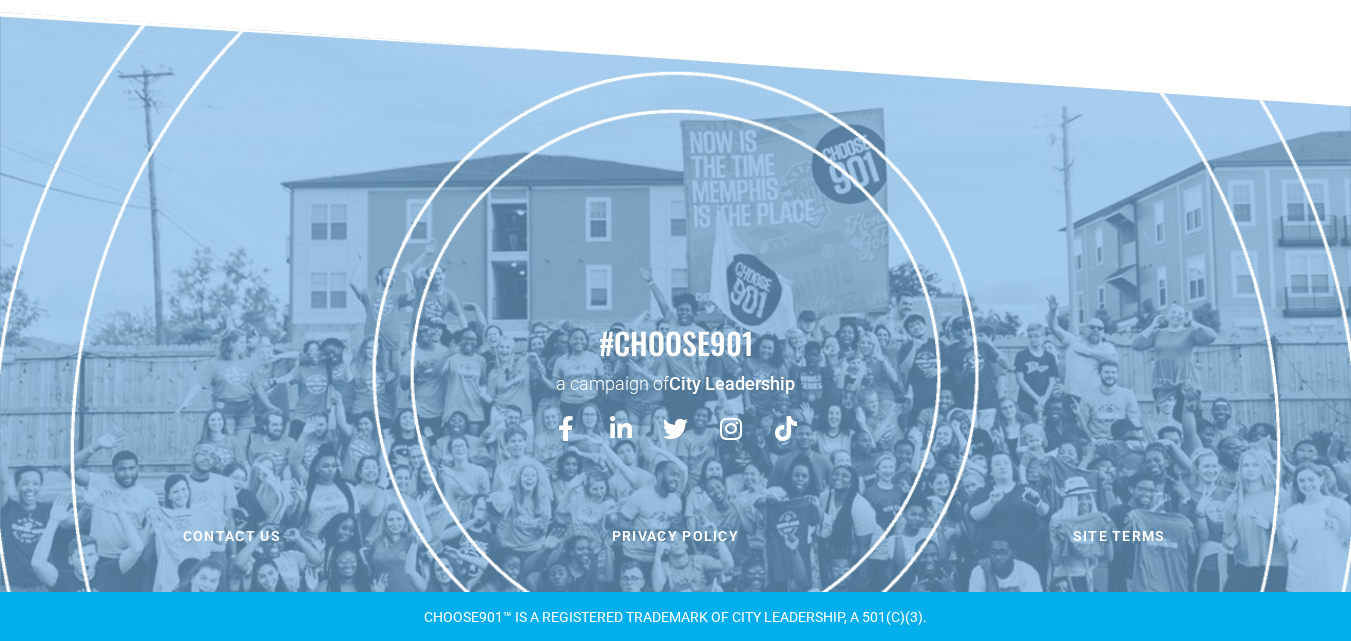 scroll, scrollTop: 0, scrollLeft: 0, axis: both 